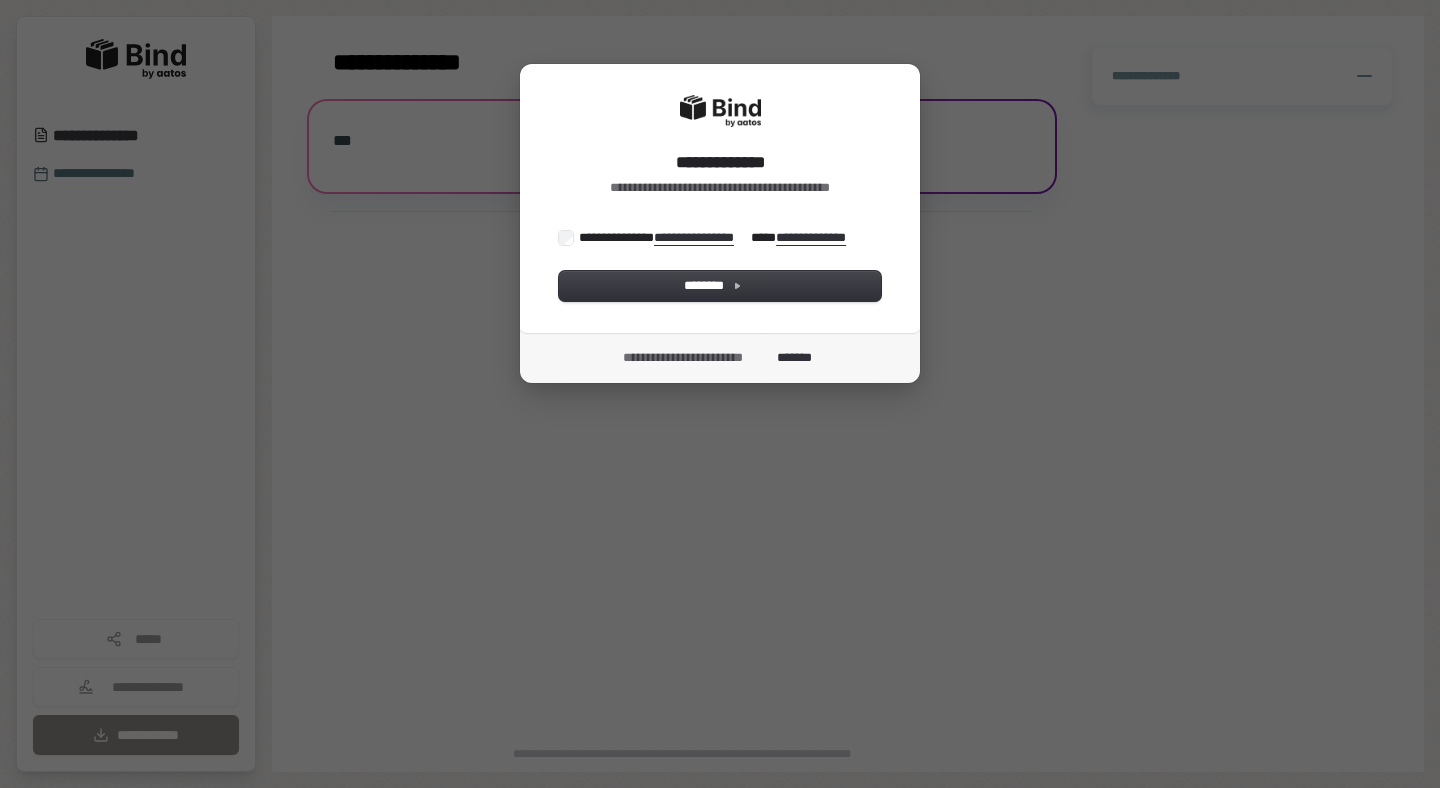 scroll, scrollTop: 0, scrollLeft: 0, axis: both 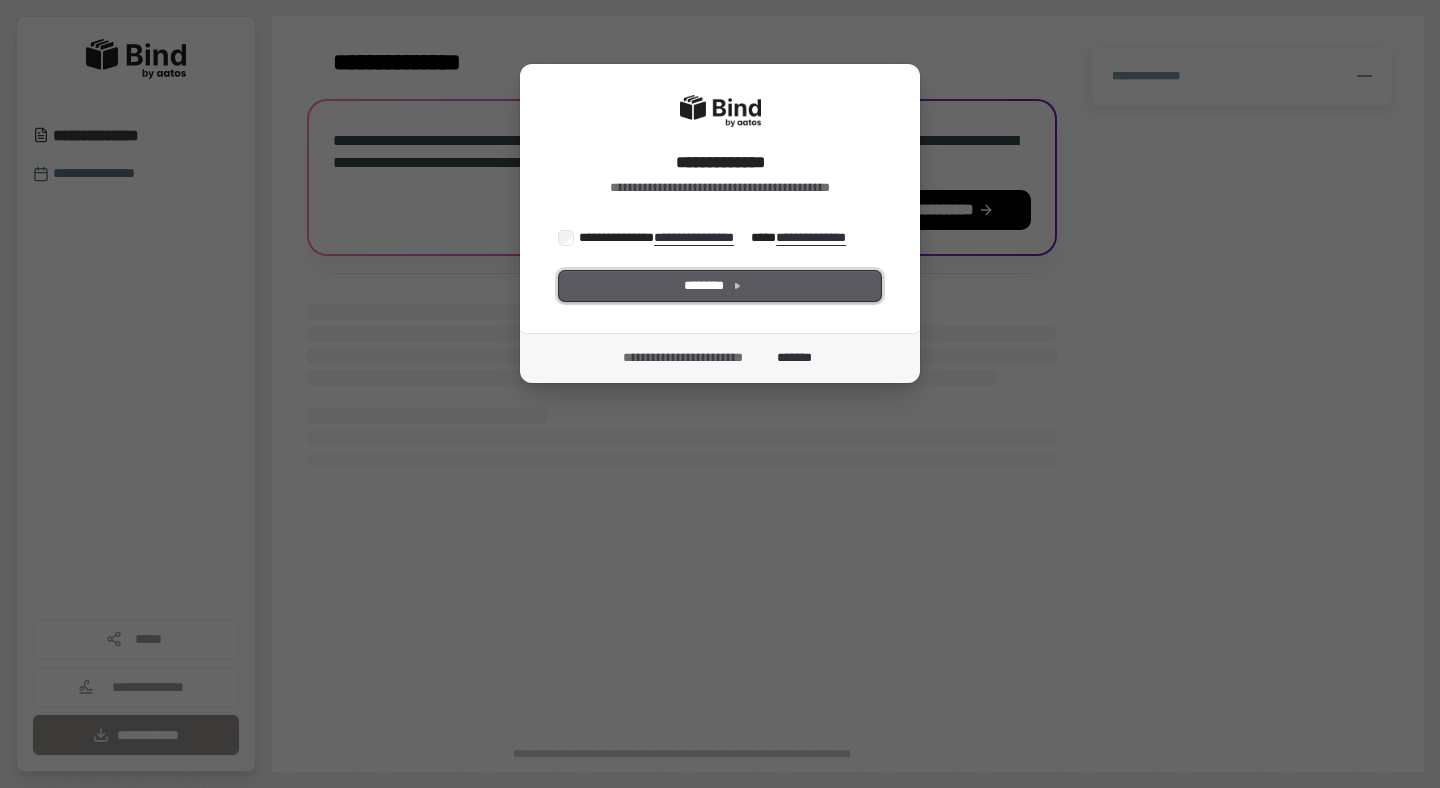 click on "********" at bounding box center [720, 286] 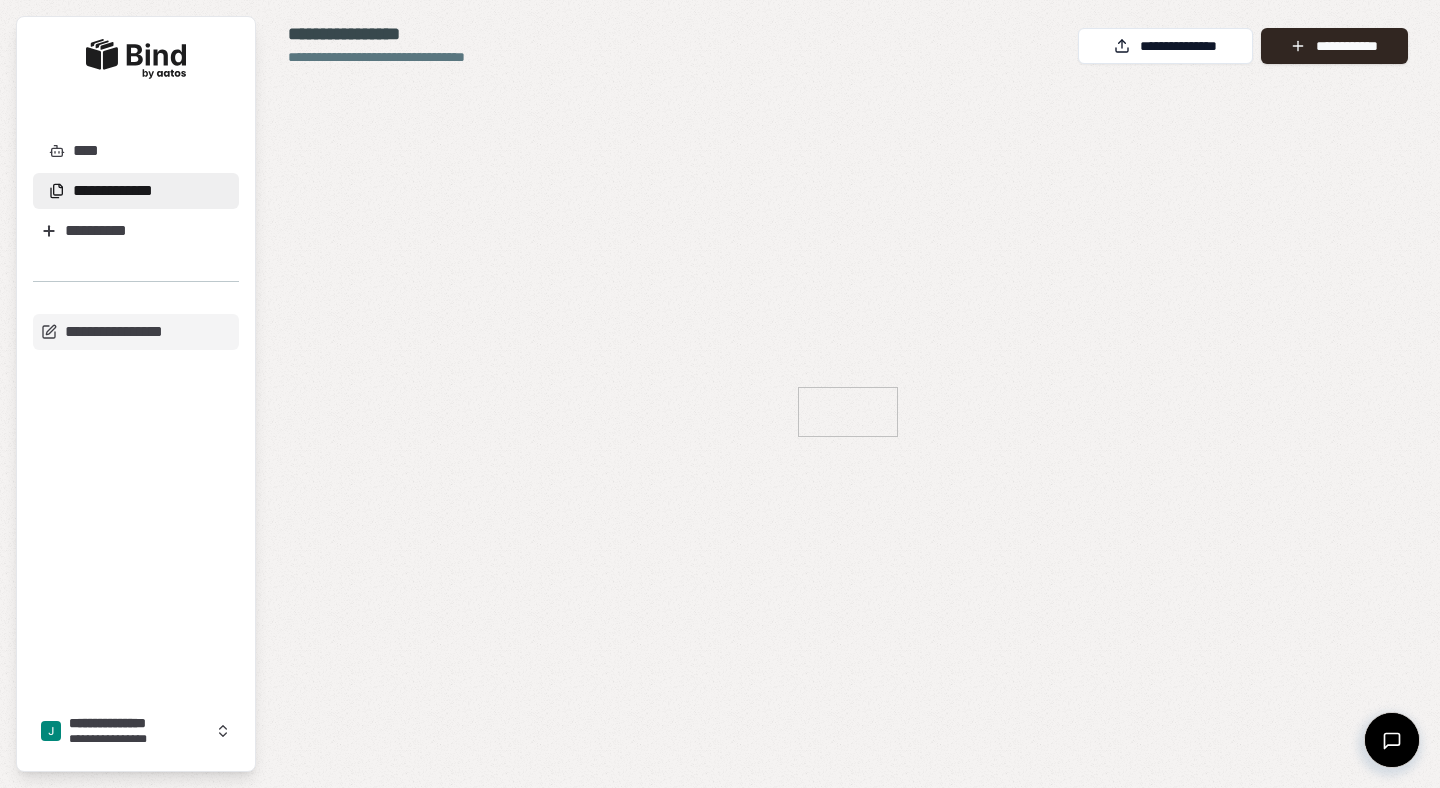 scroll, scrollTop: 0, scrollLeft: 0, axis: both 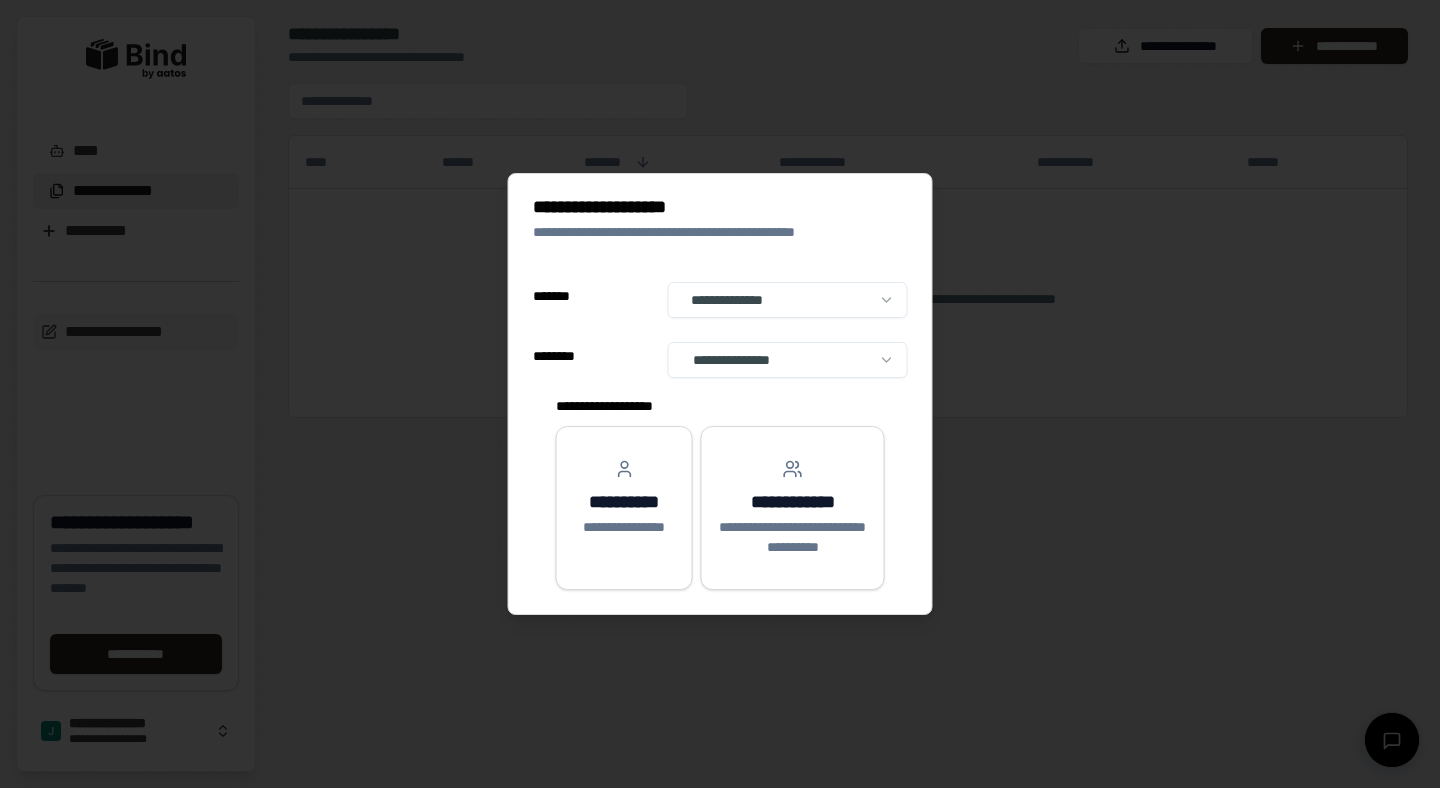 select on "**" 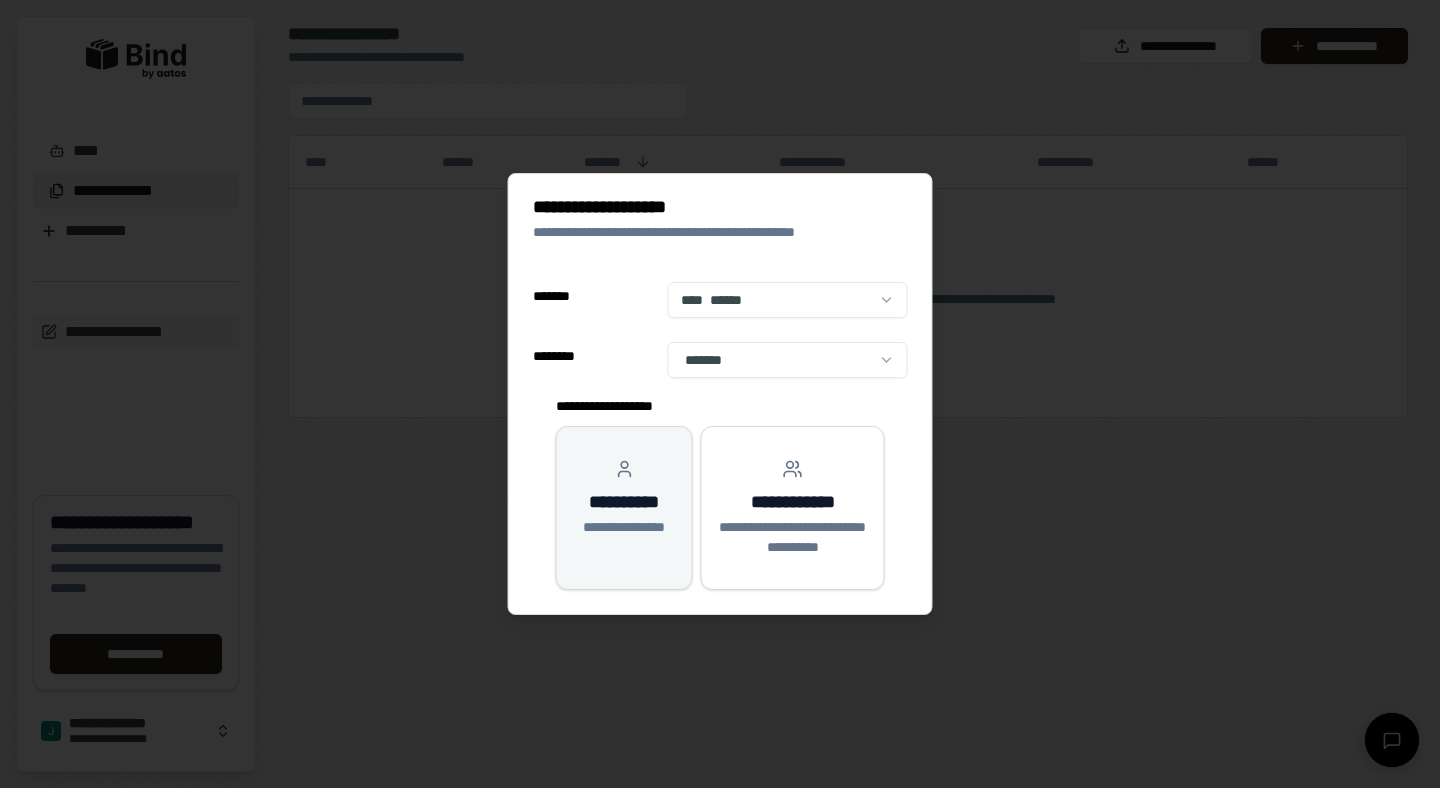 click on "[FIRST] [LAST]" at bounding box center [624, 498] 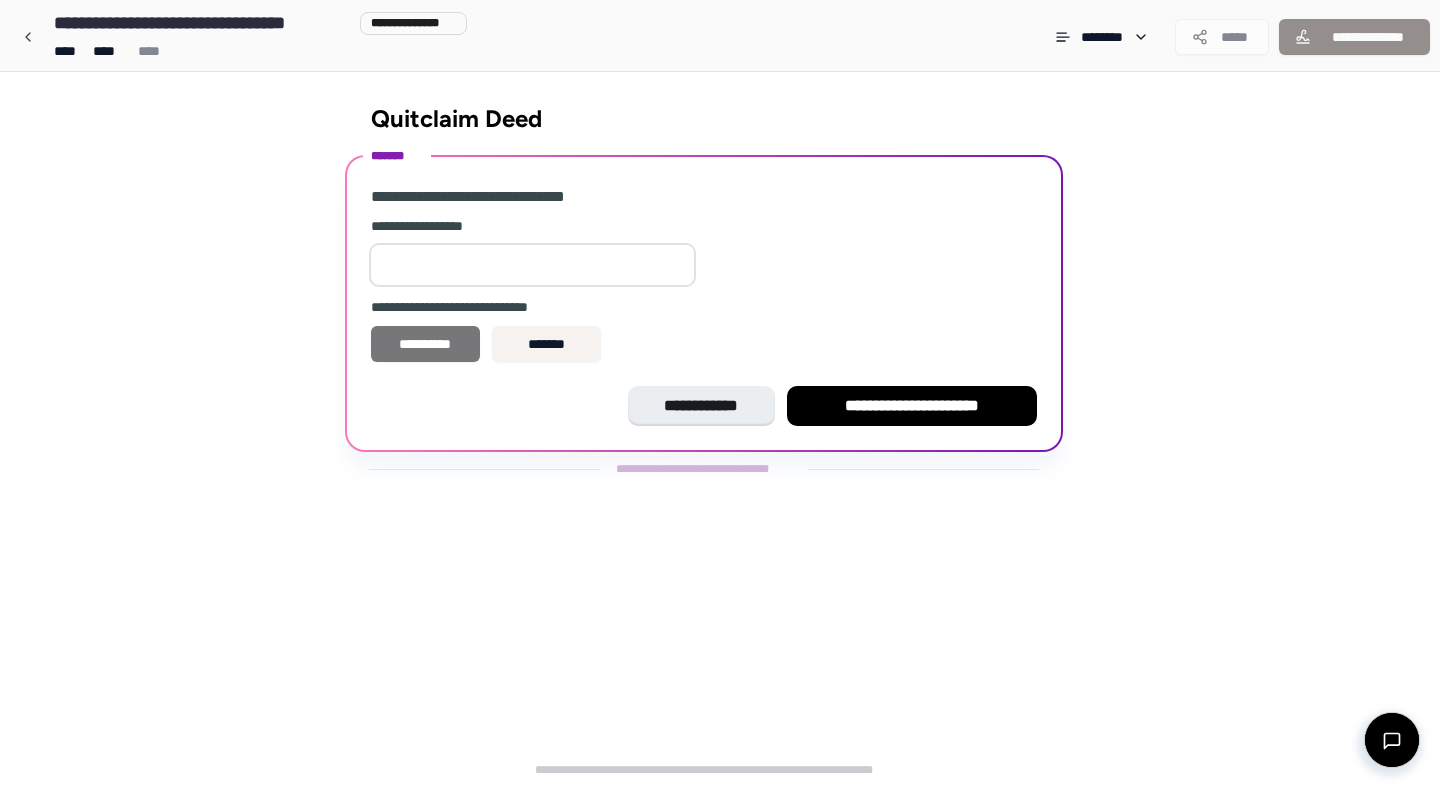 click on "**********" at bounding box center [425, 344] 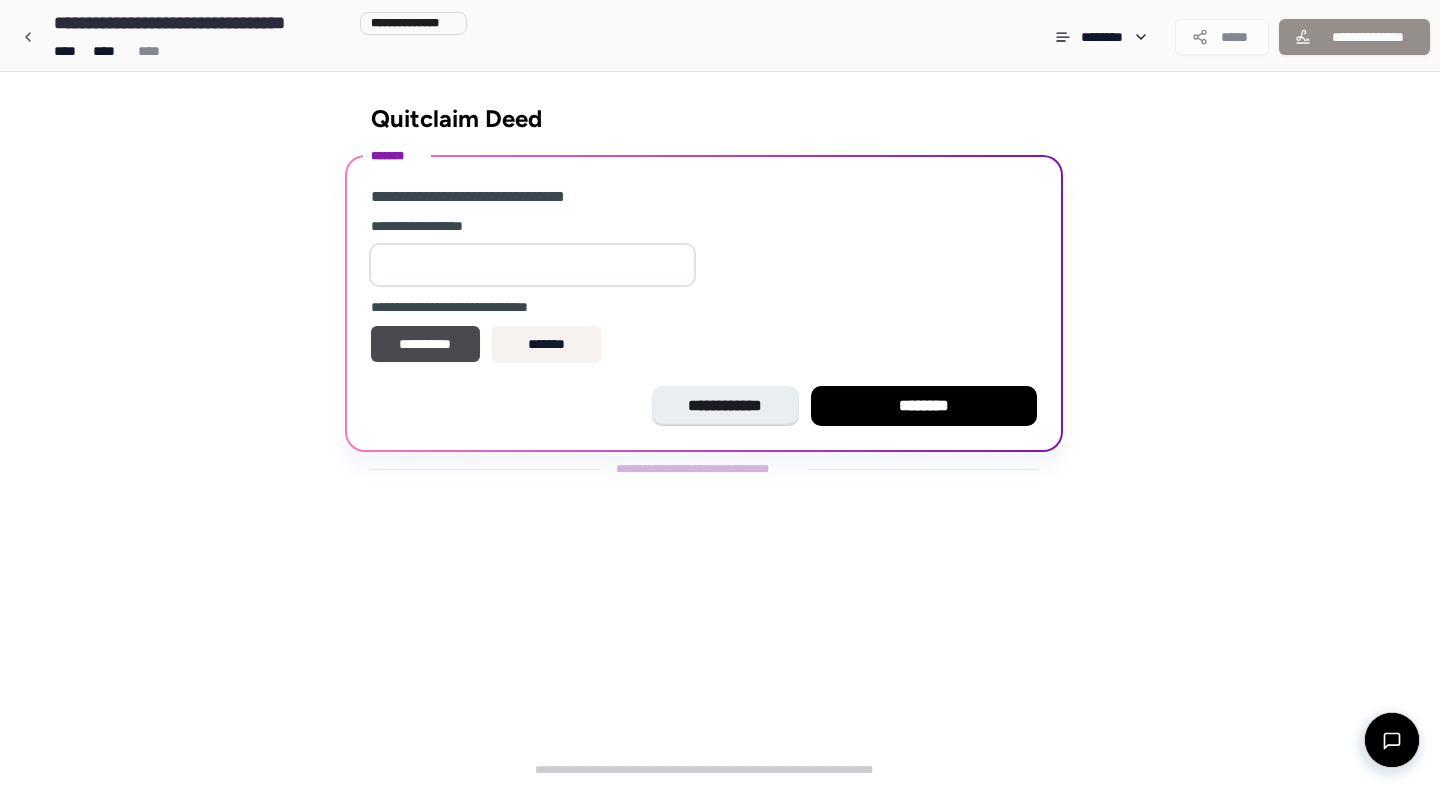 type on "*" 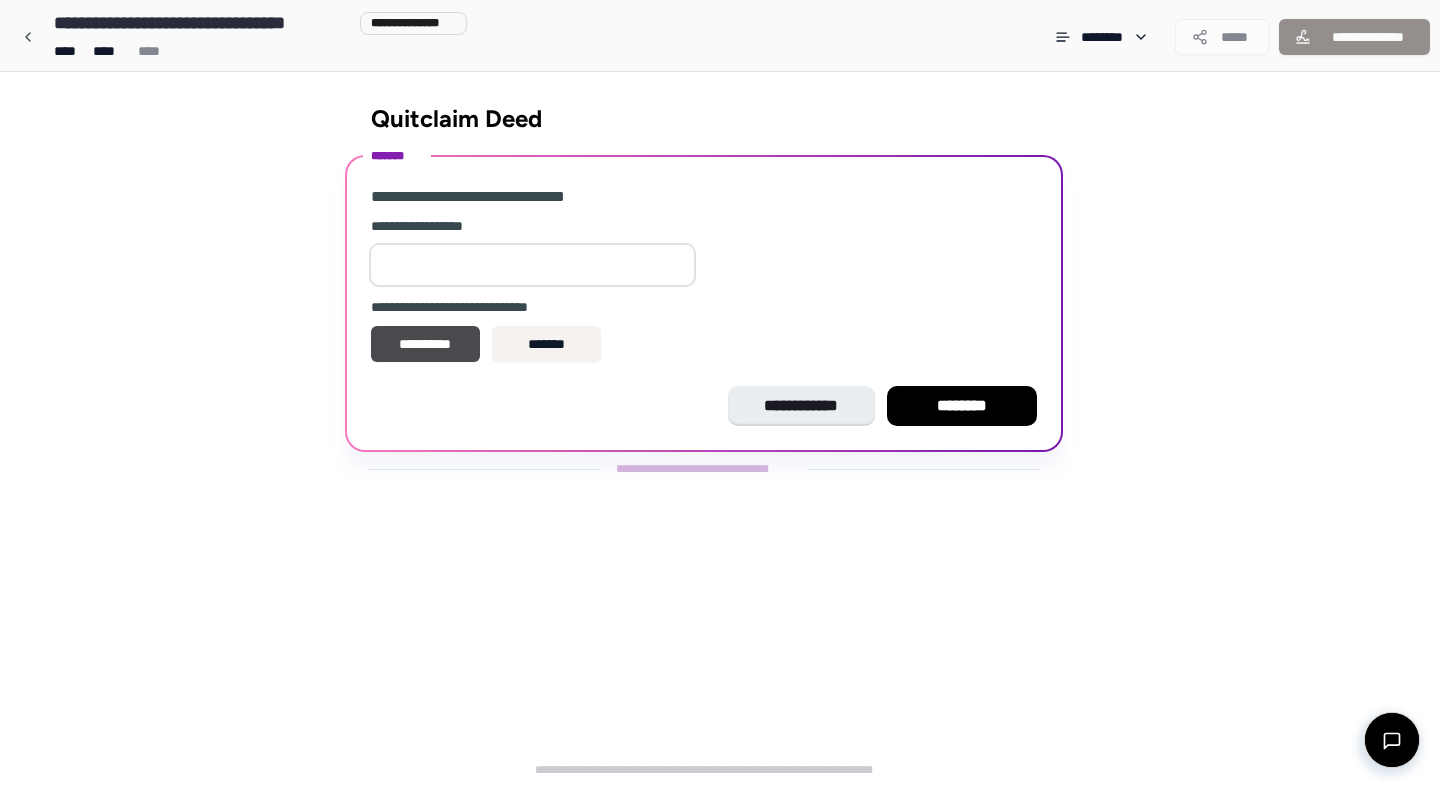 click on "********" at bounding box center (962, 406) 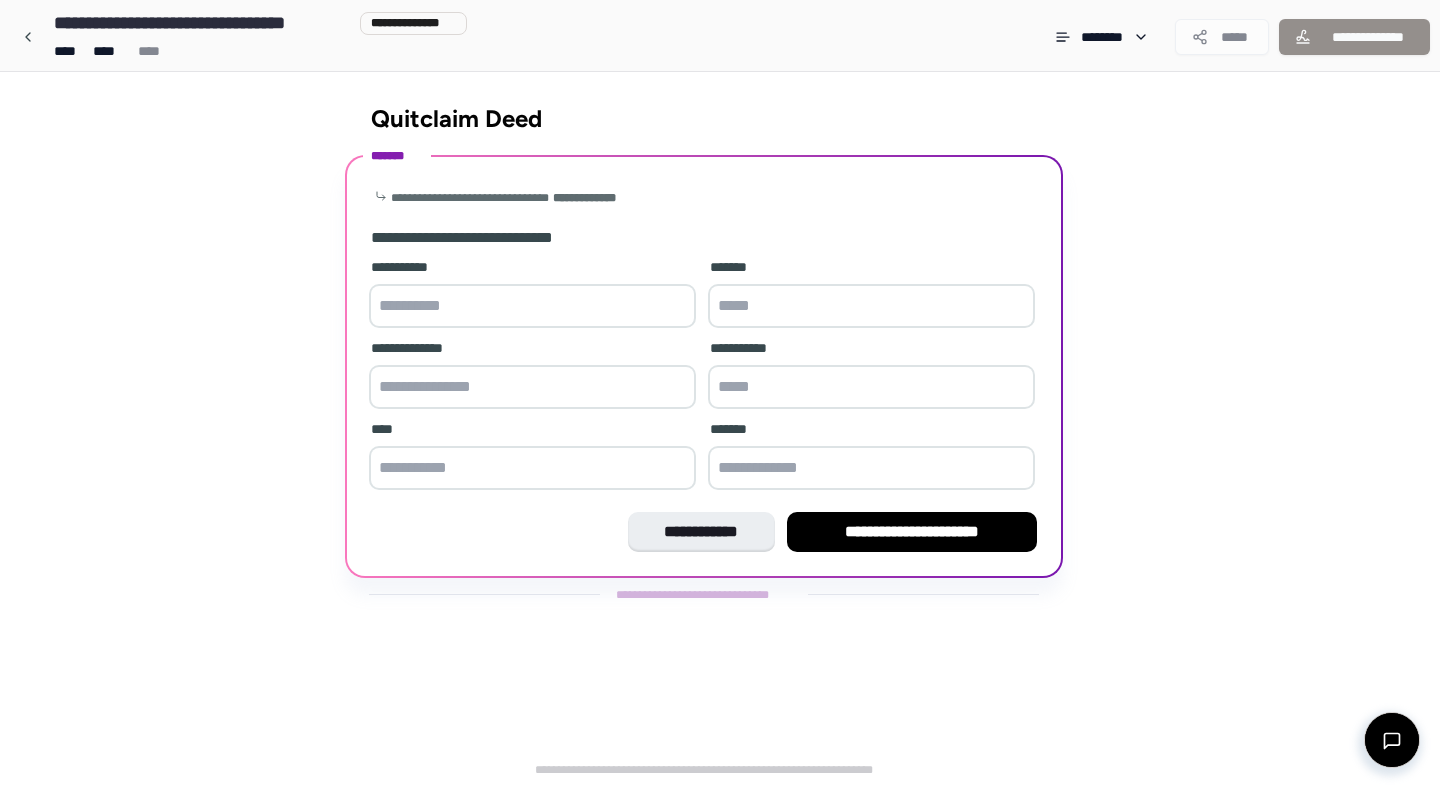 click at bounding box center (532, 306) 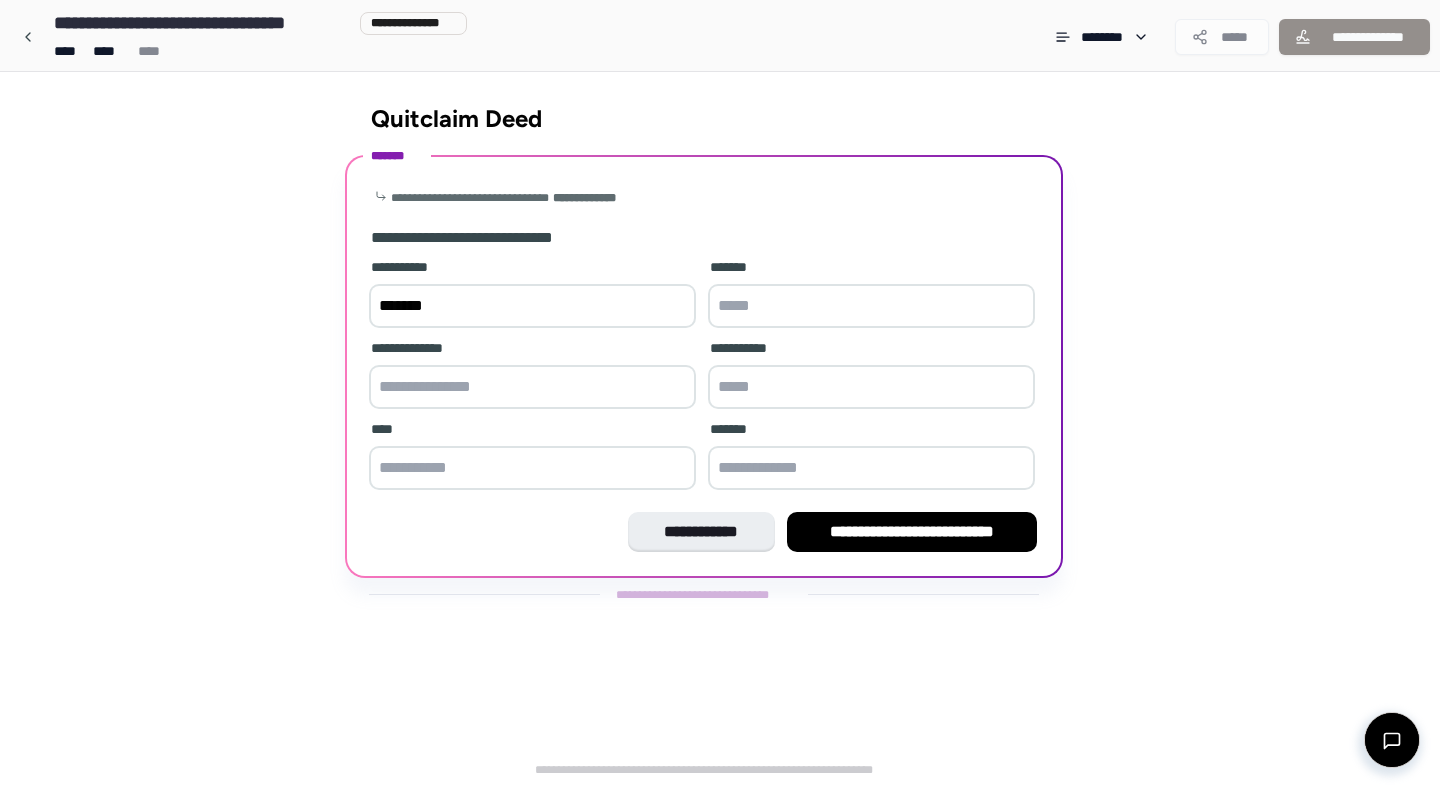 type on "*******" 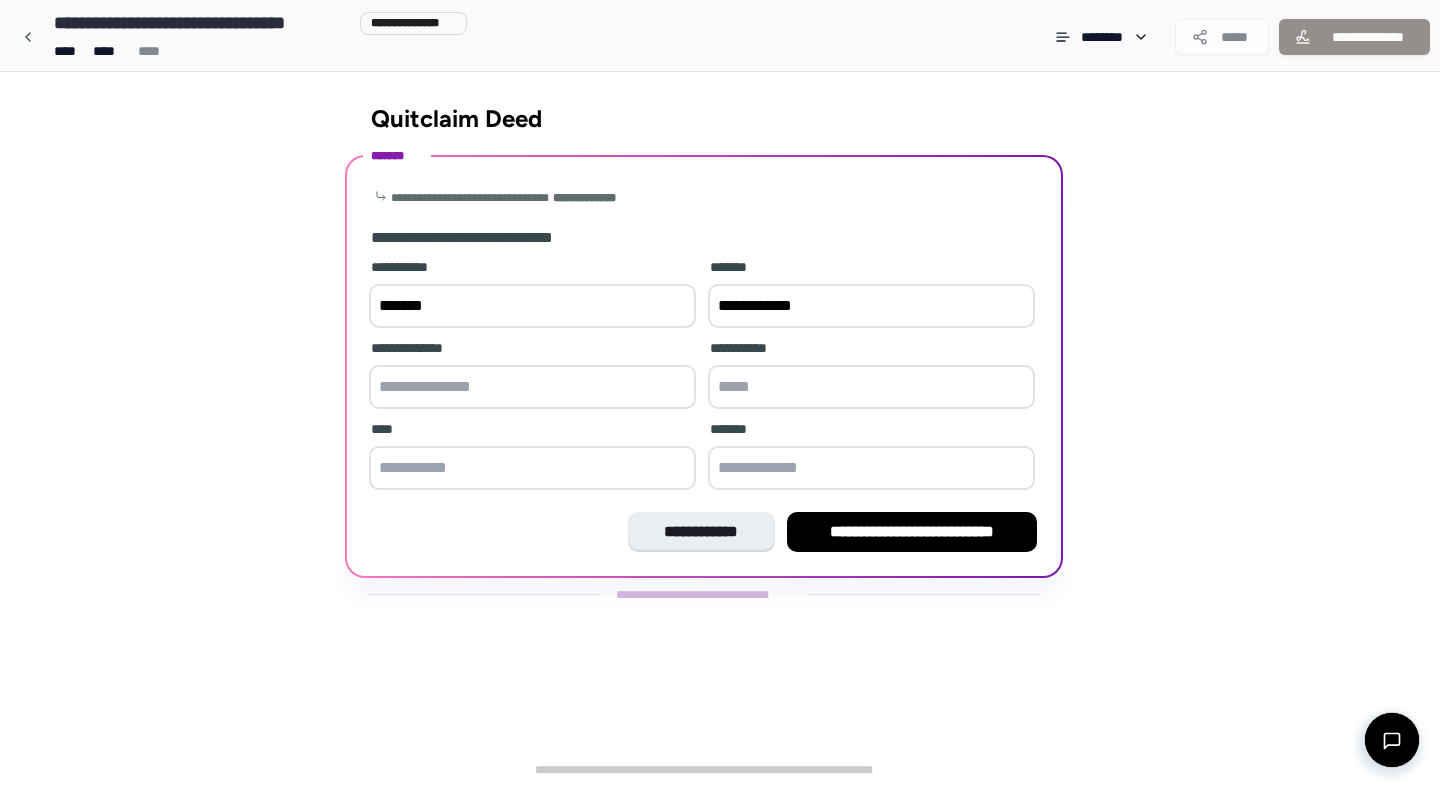 type on "**********" 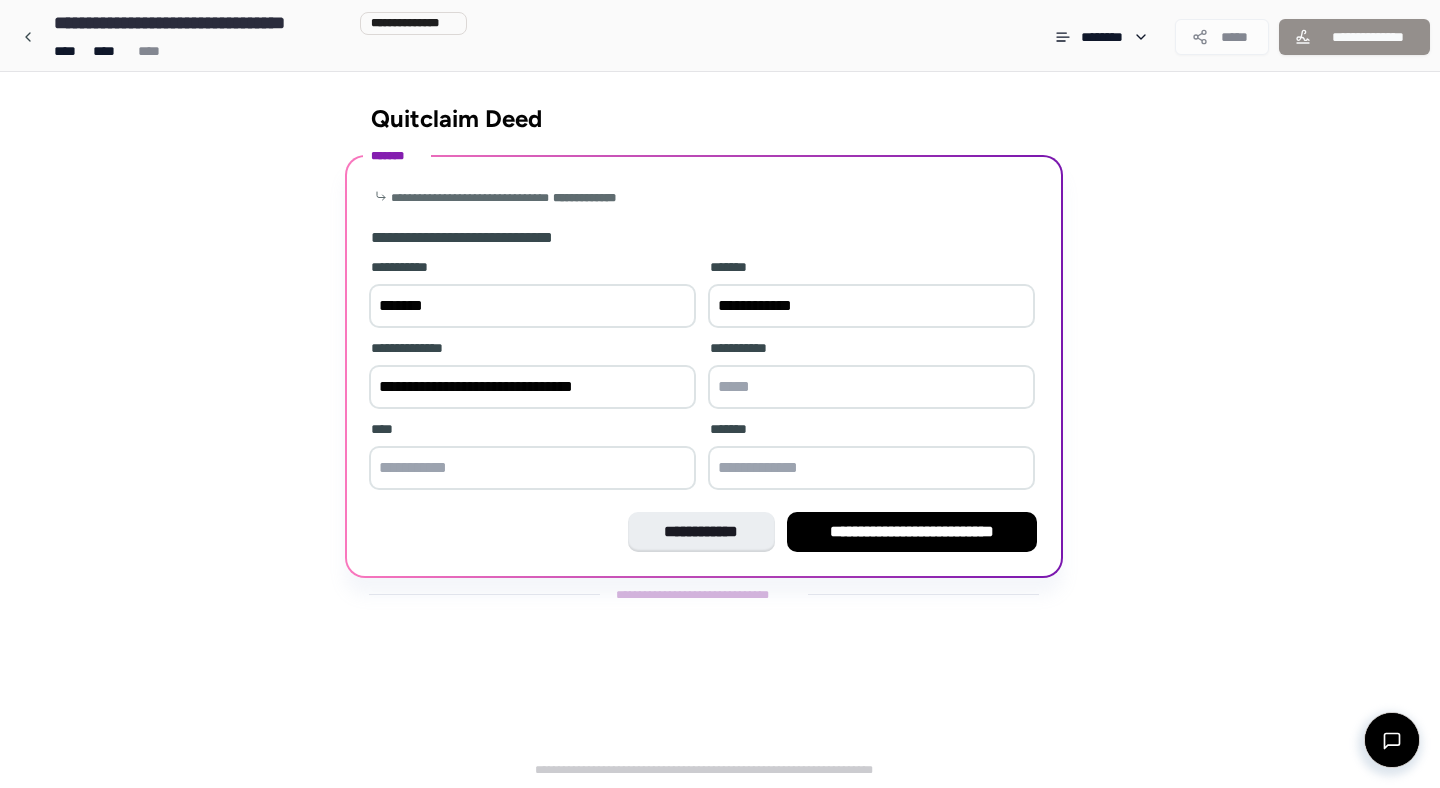 type on "[FIRST] [LAST]" 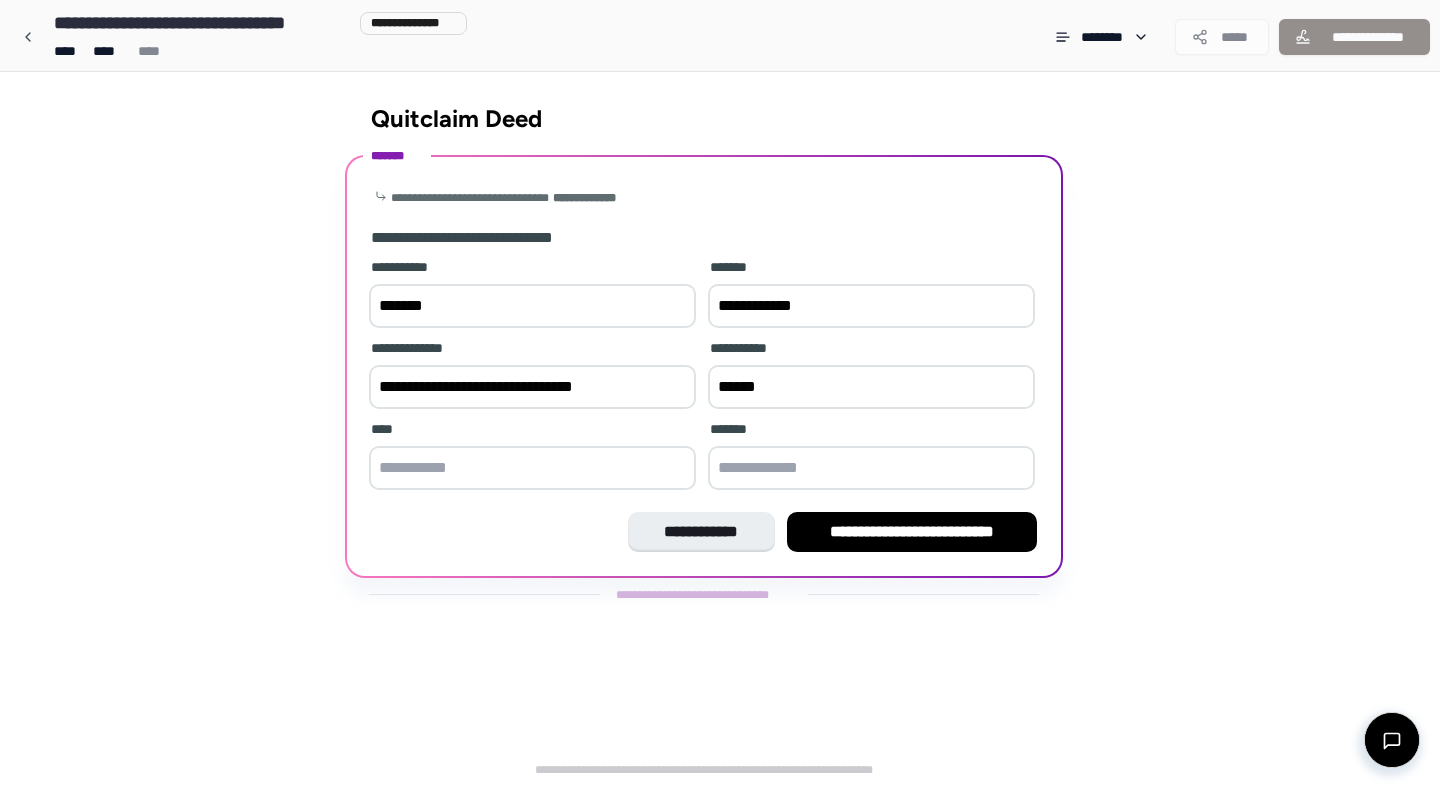 type on "******" 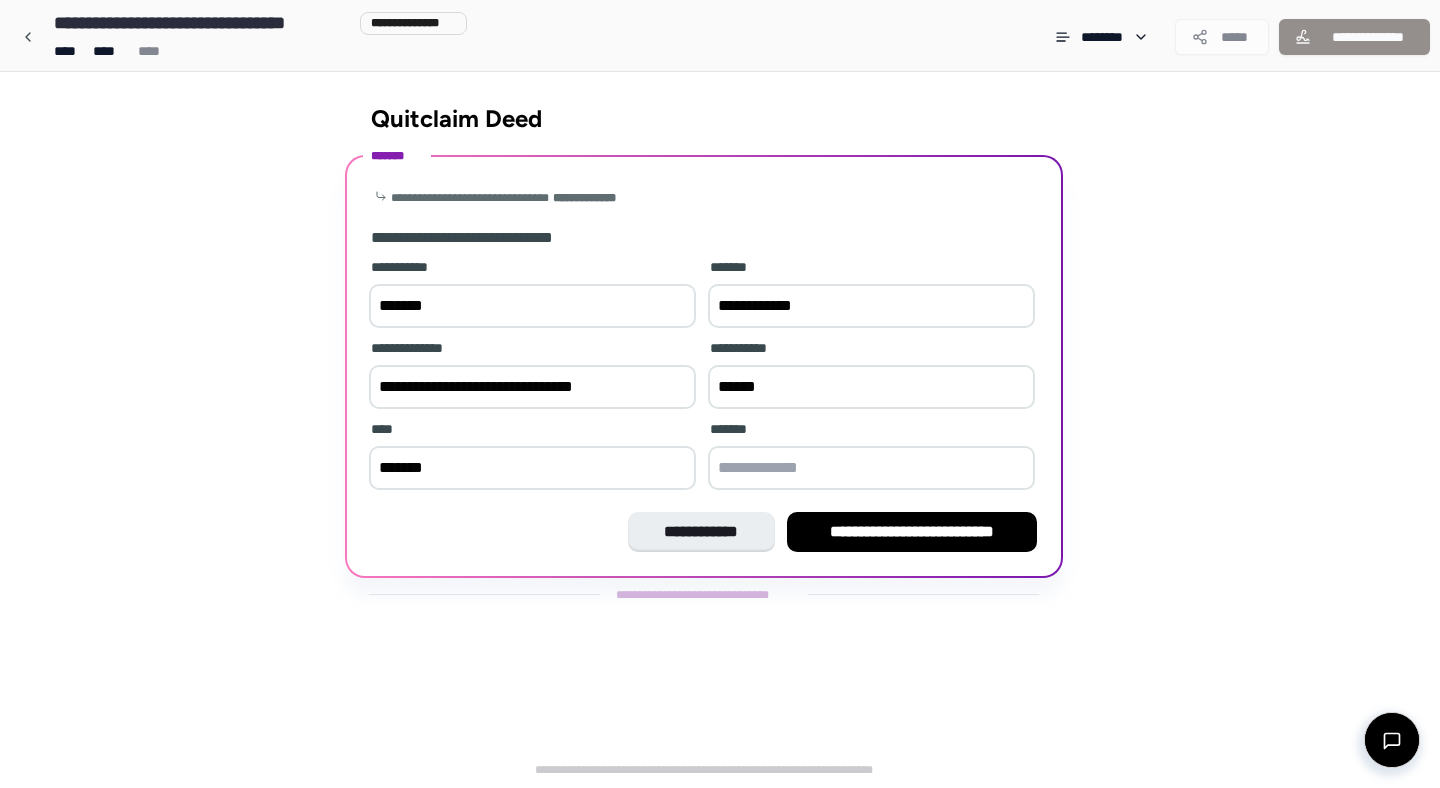 type on "*******" 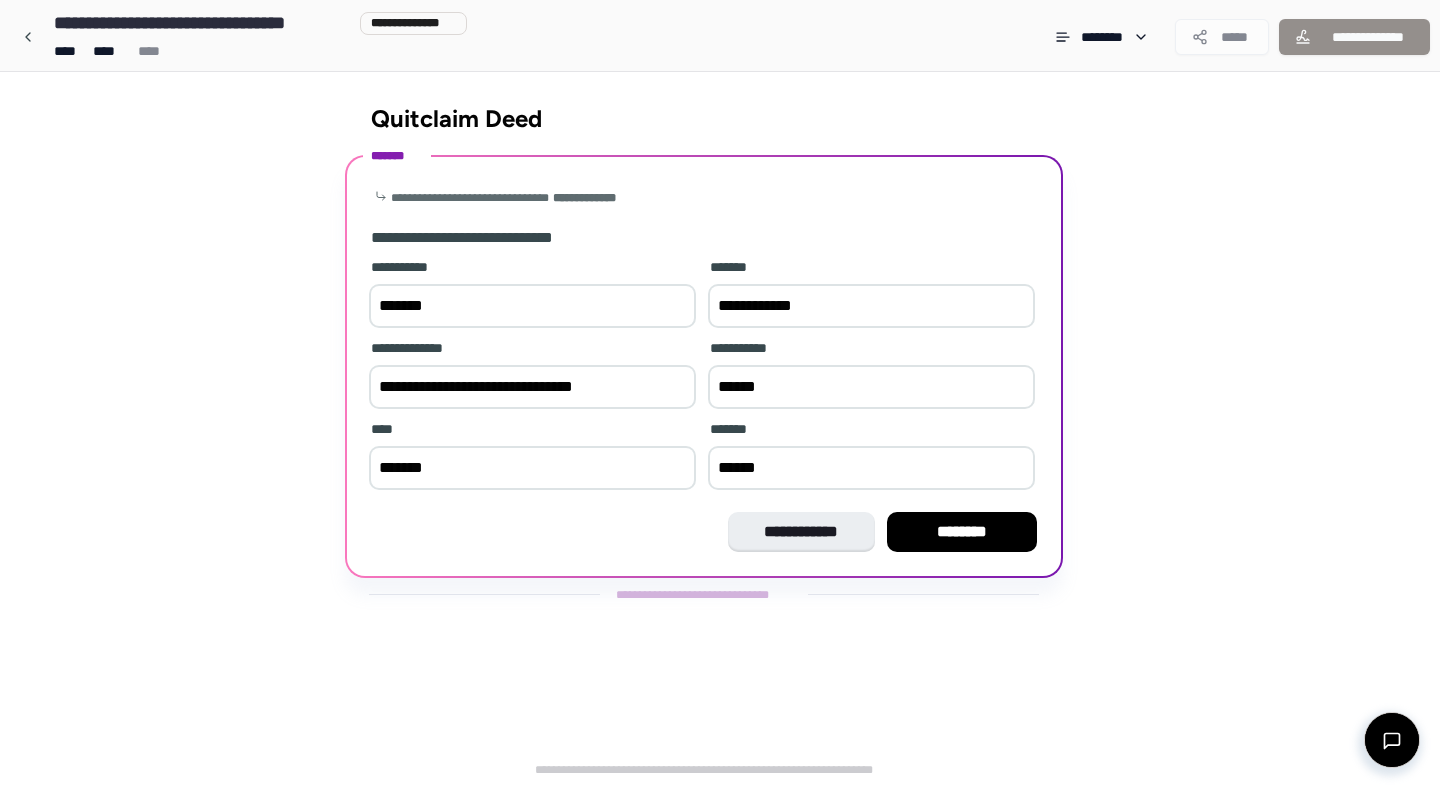 type on "******" 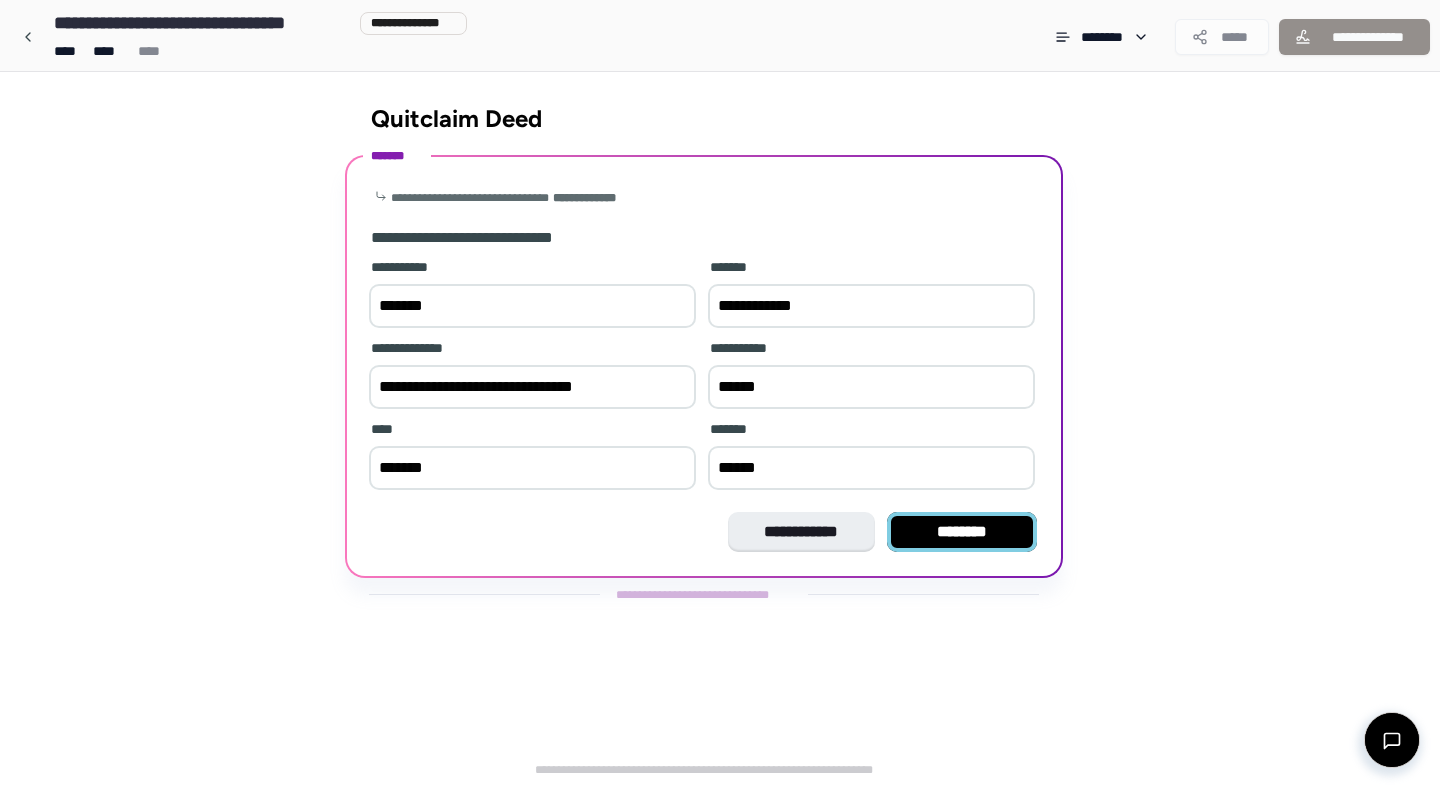 click on "********" at bounding box center (962, 532) 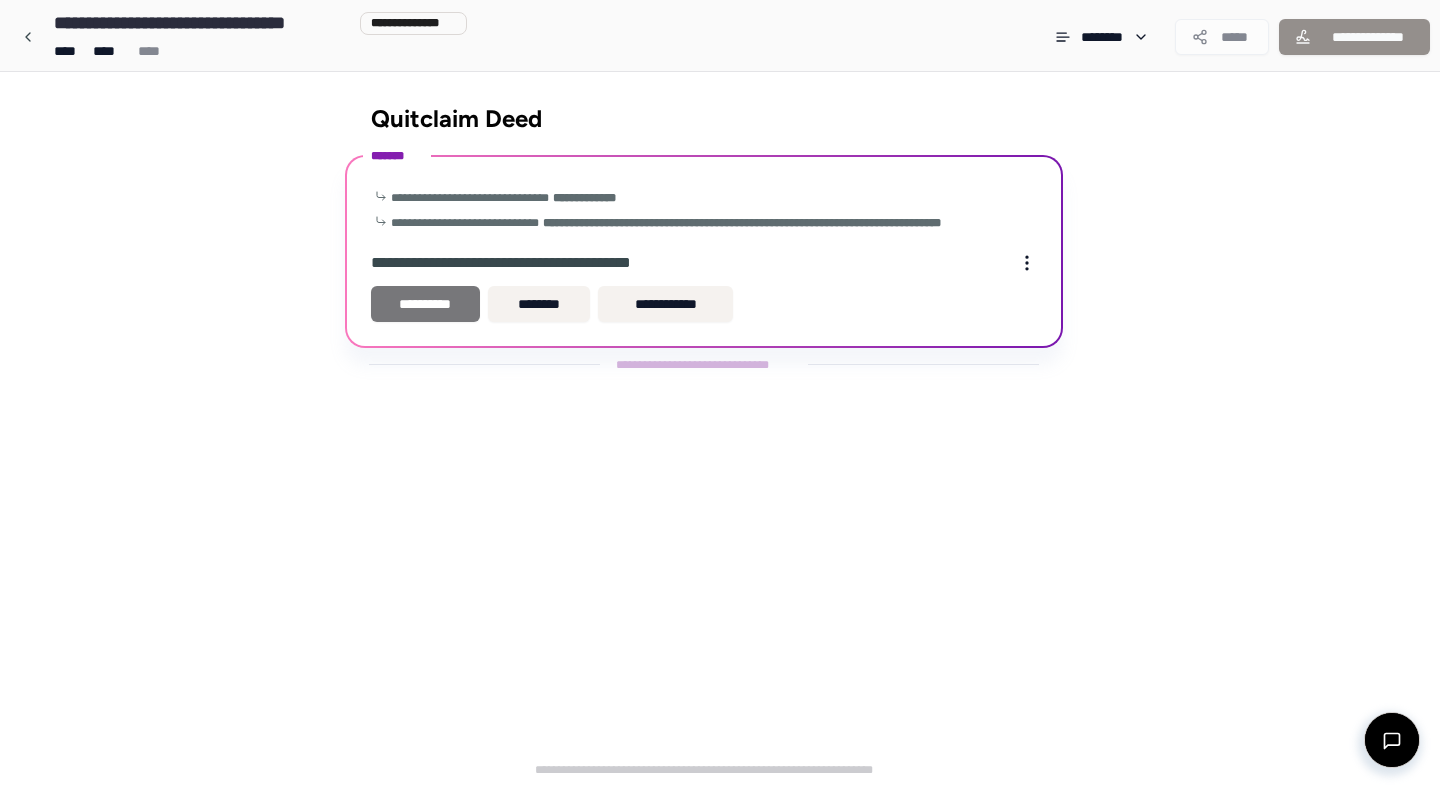 click on "**********" at bounding box center (425, 304) 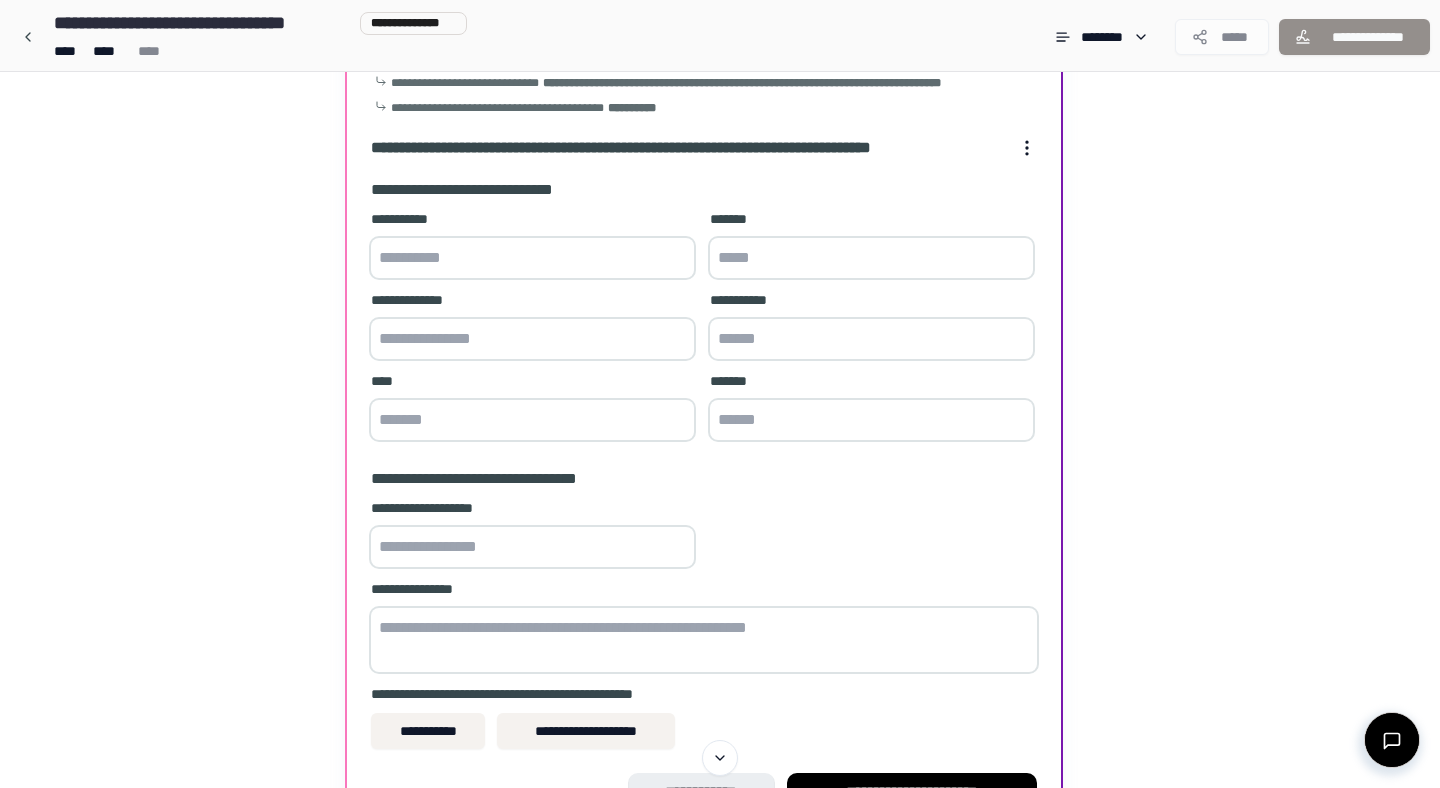 scroll, scrollTop: 123, scrollLeft: 0, axis: vertical 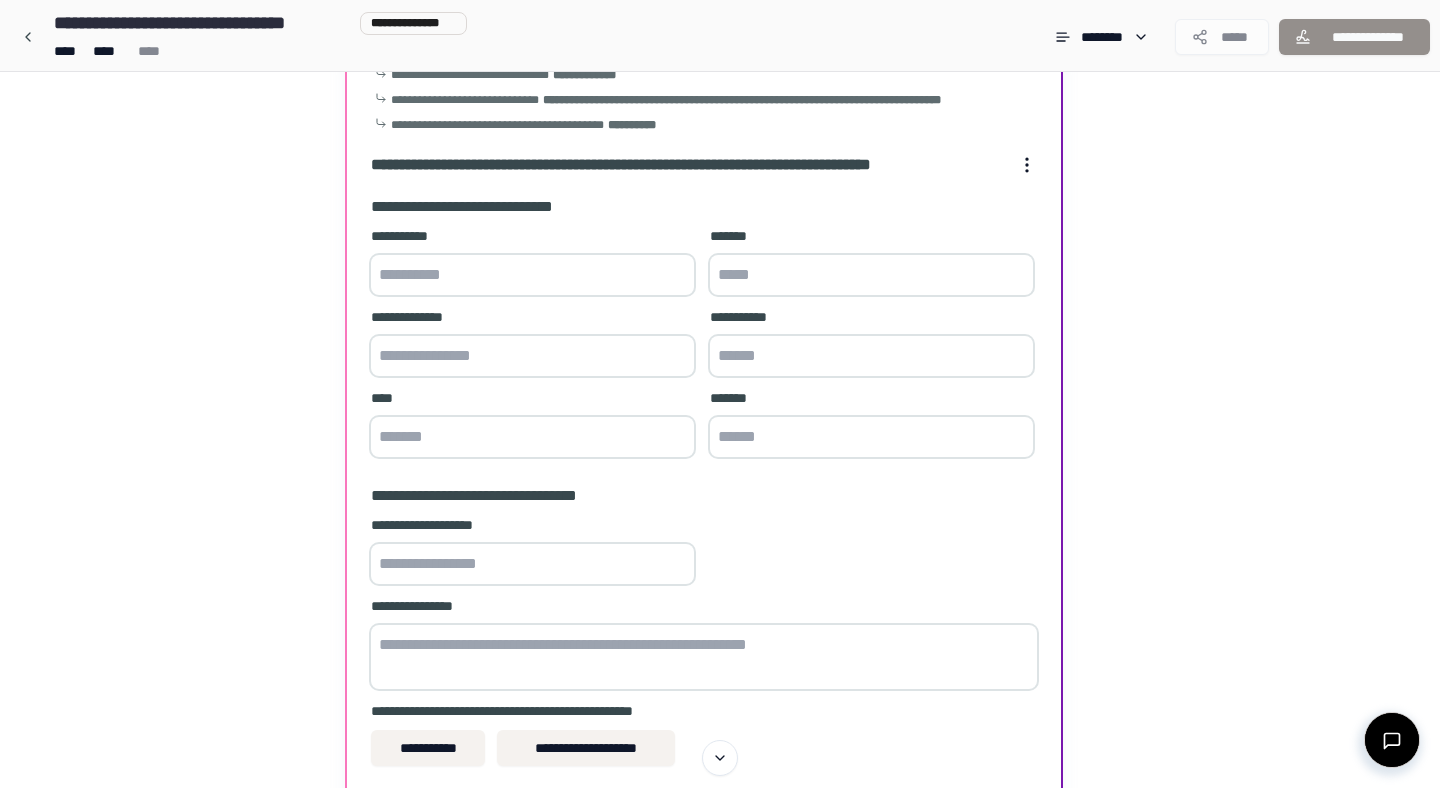 click at bounding box center [532, 275] 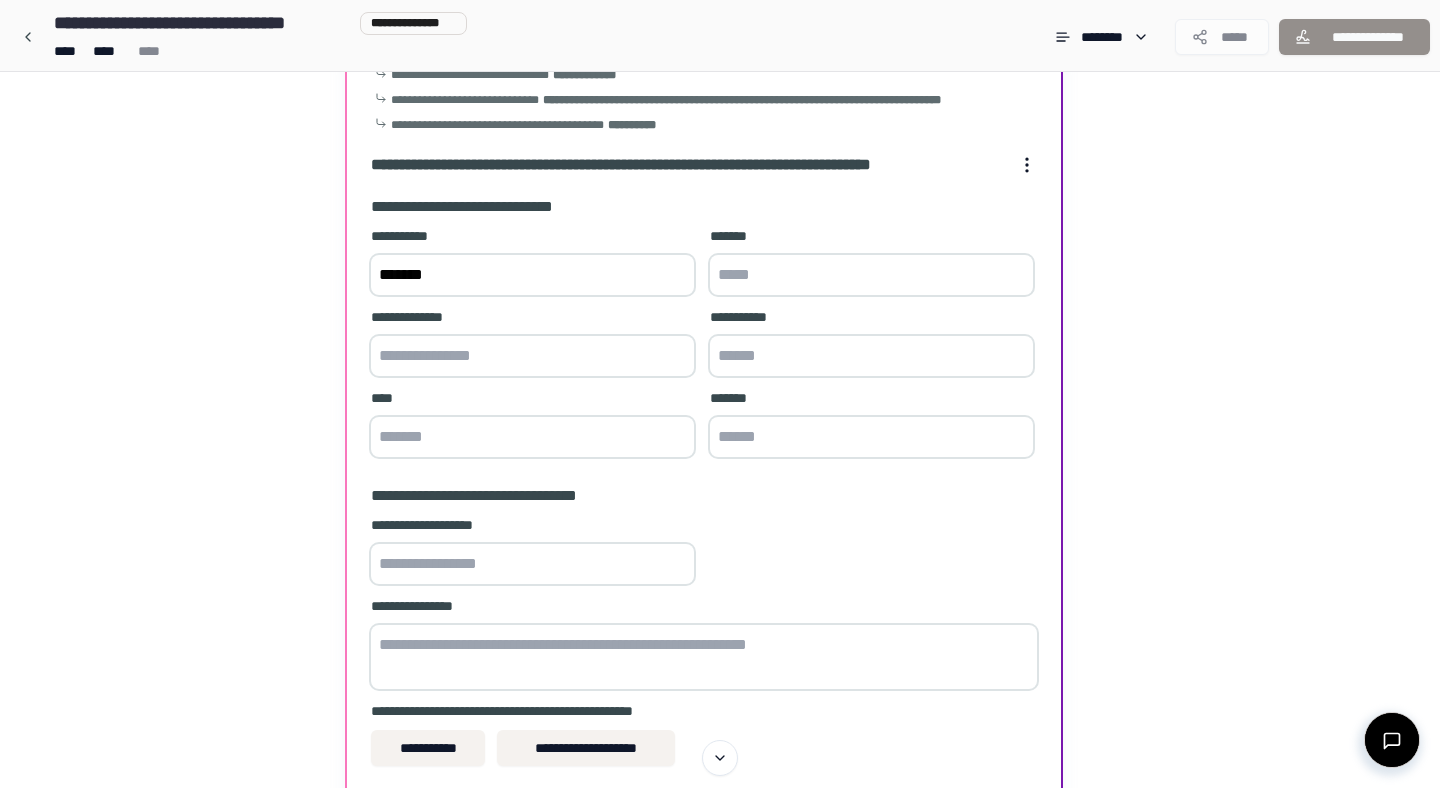 type on "*******" 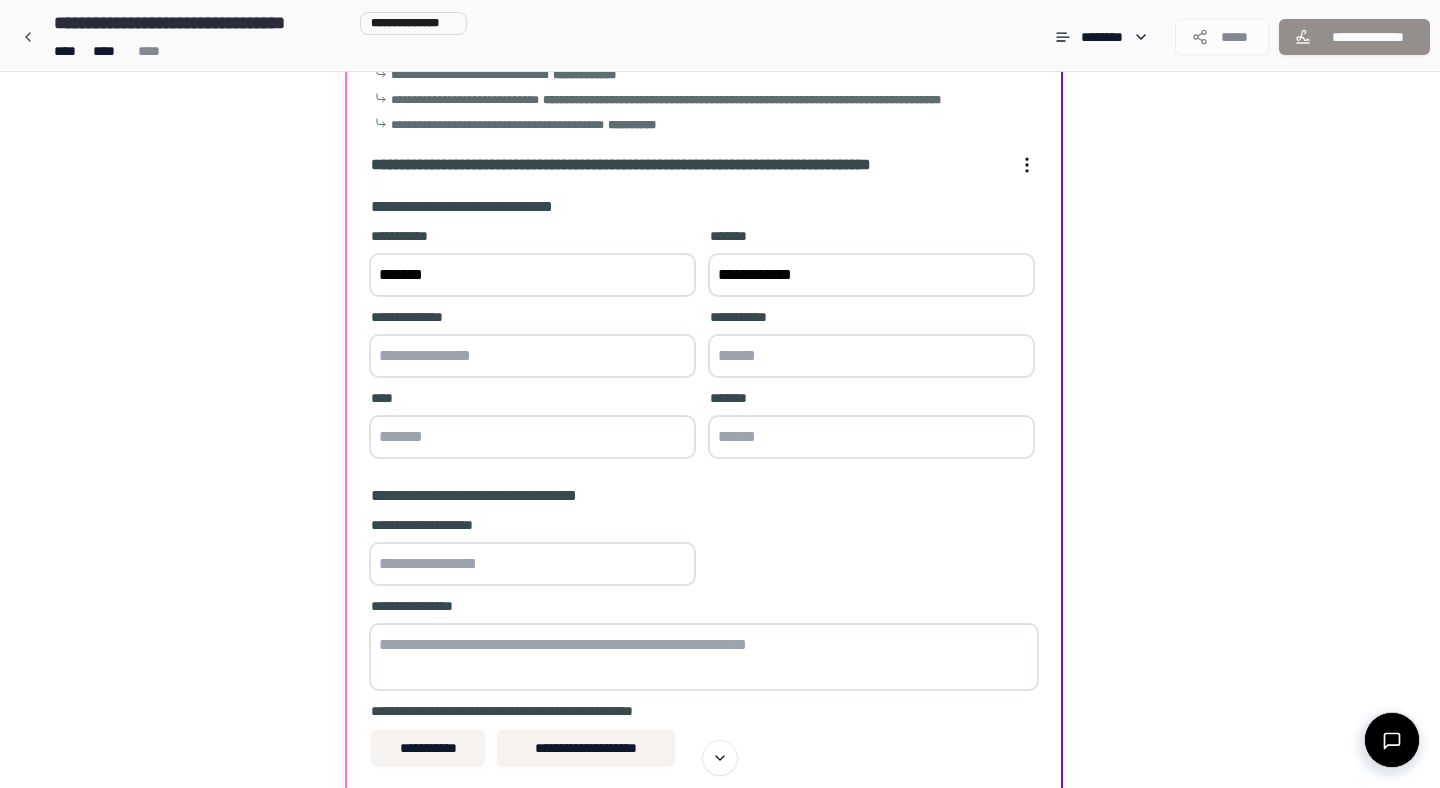 type on "**********" 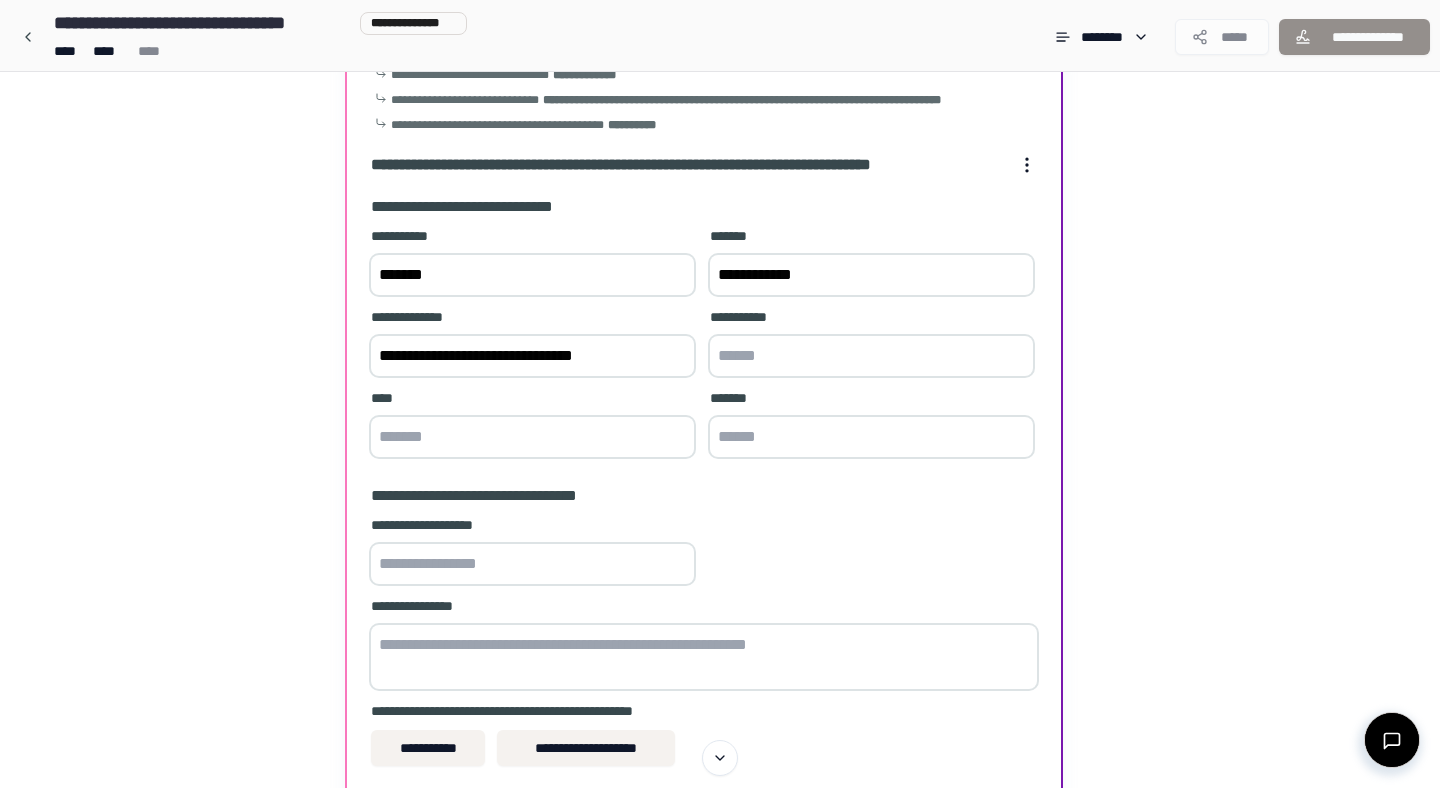 type on "[FIRST] [LAST]" 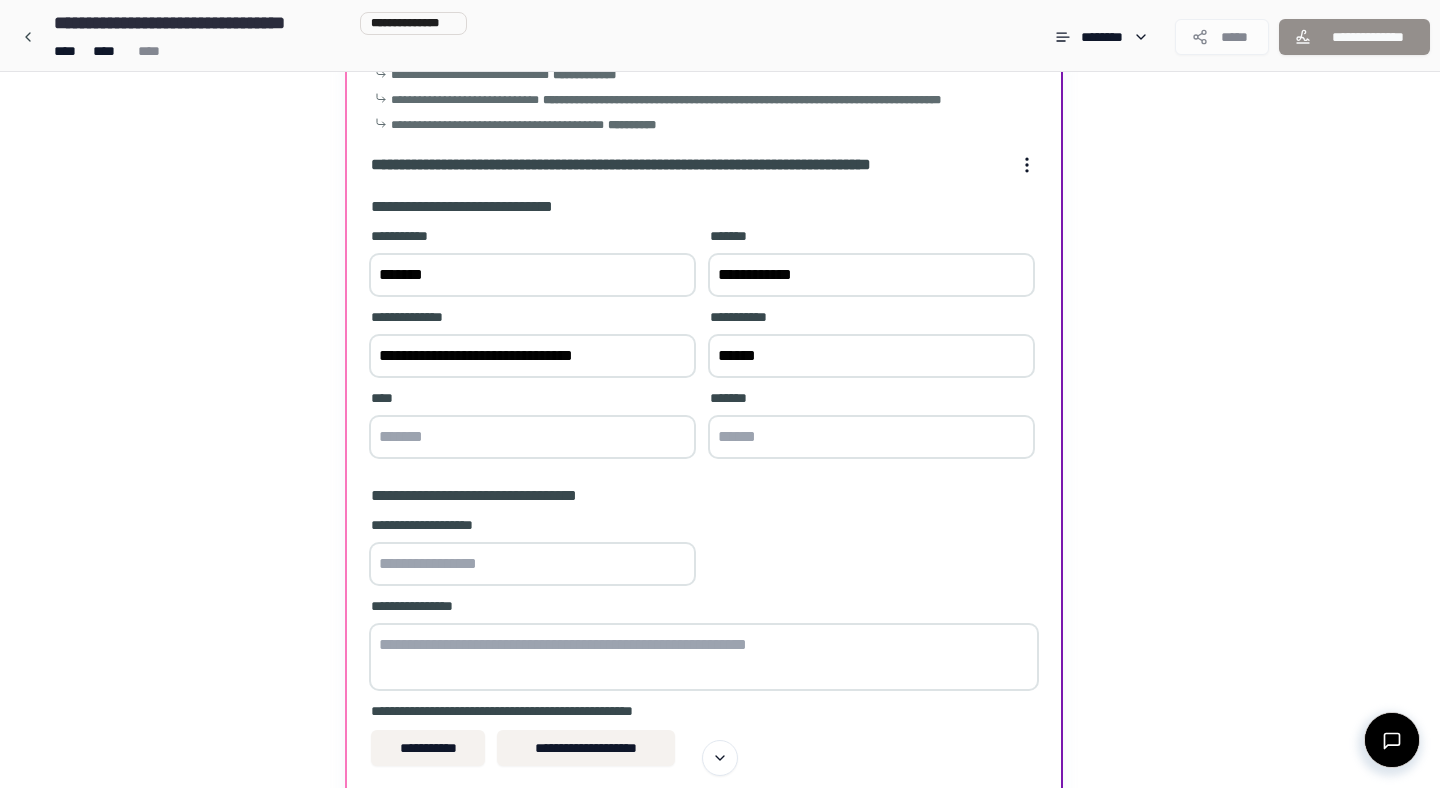 type on "******" 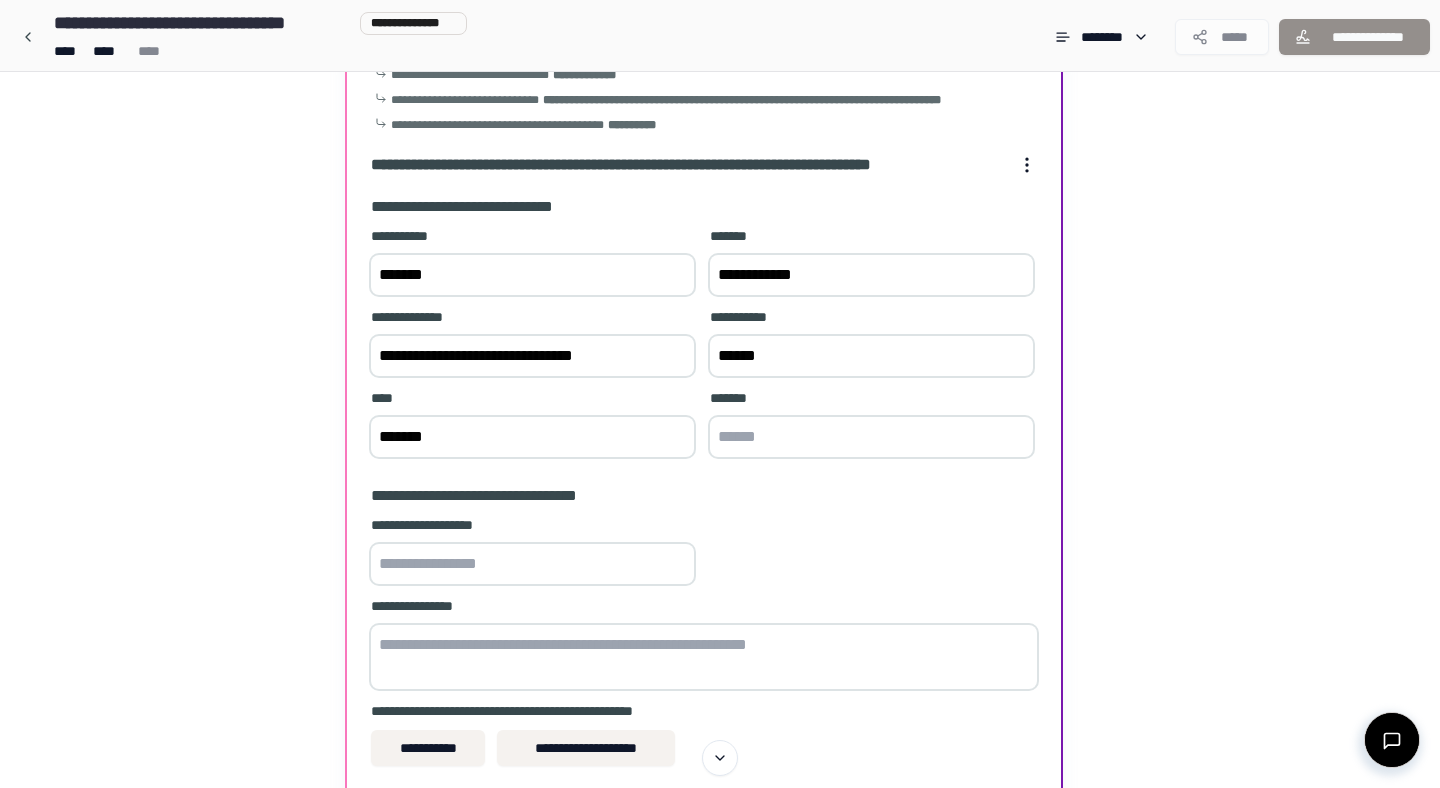 type on "*******" 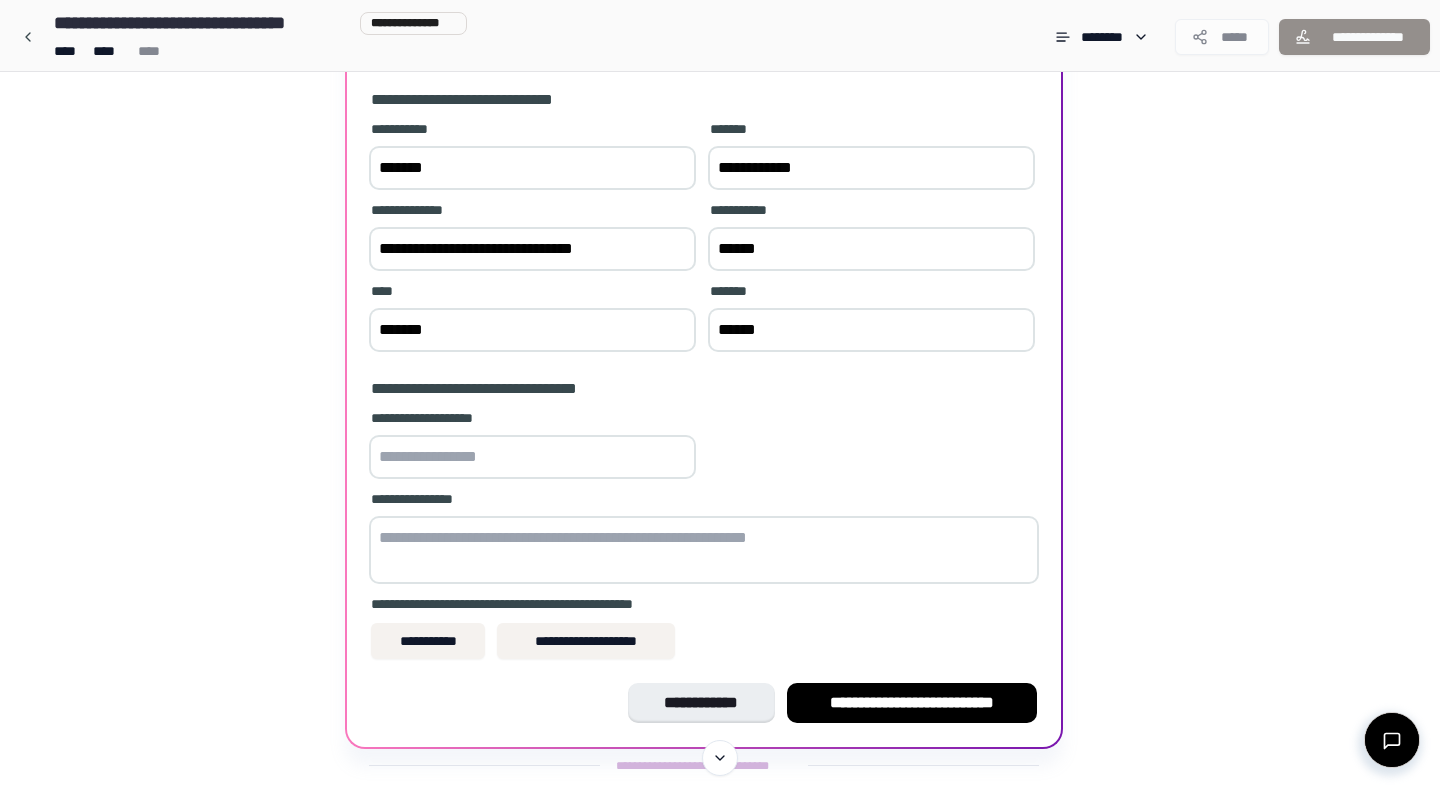 scroll, scrollTop: 231, scrollLeft: 0, axis: vertical 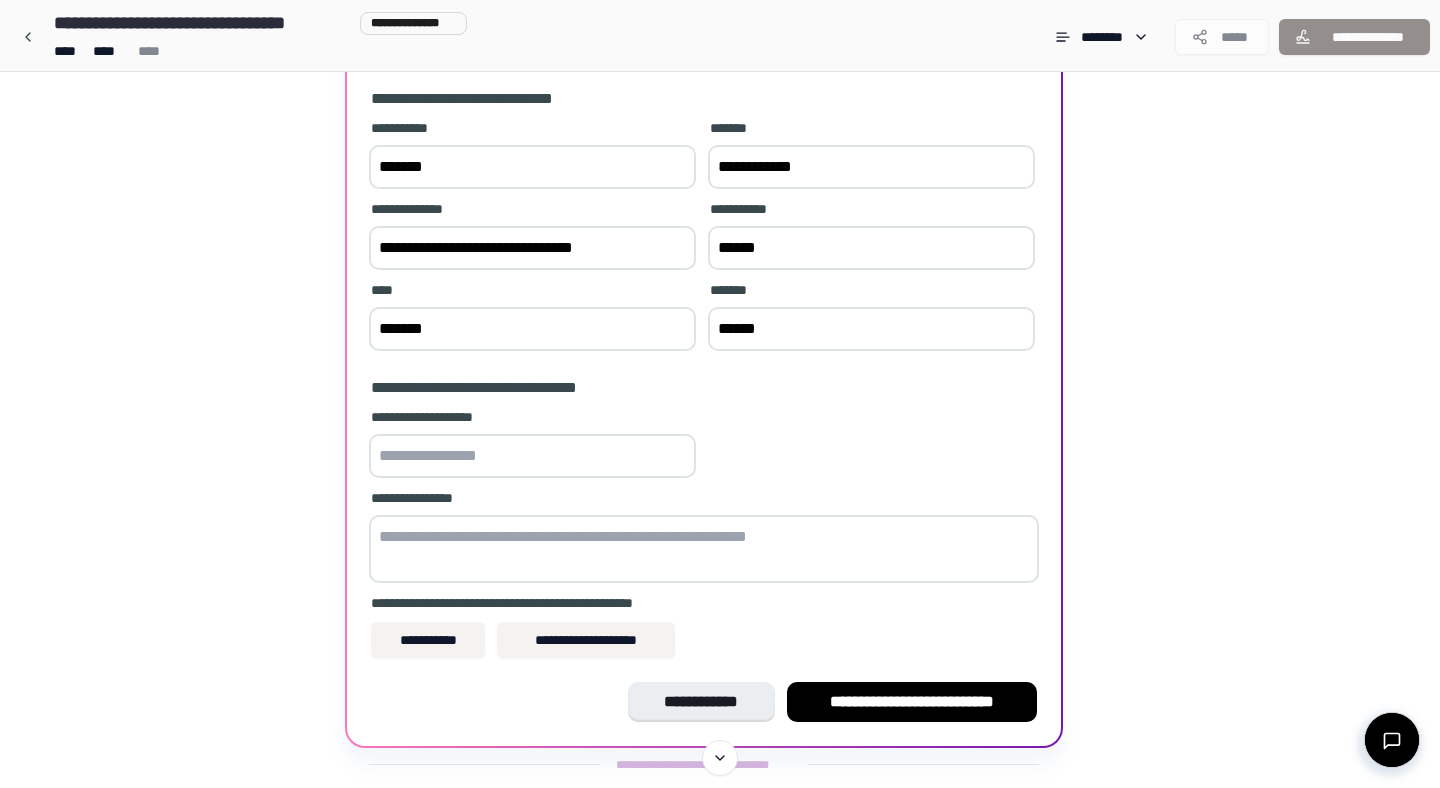 type on "******" 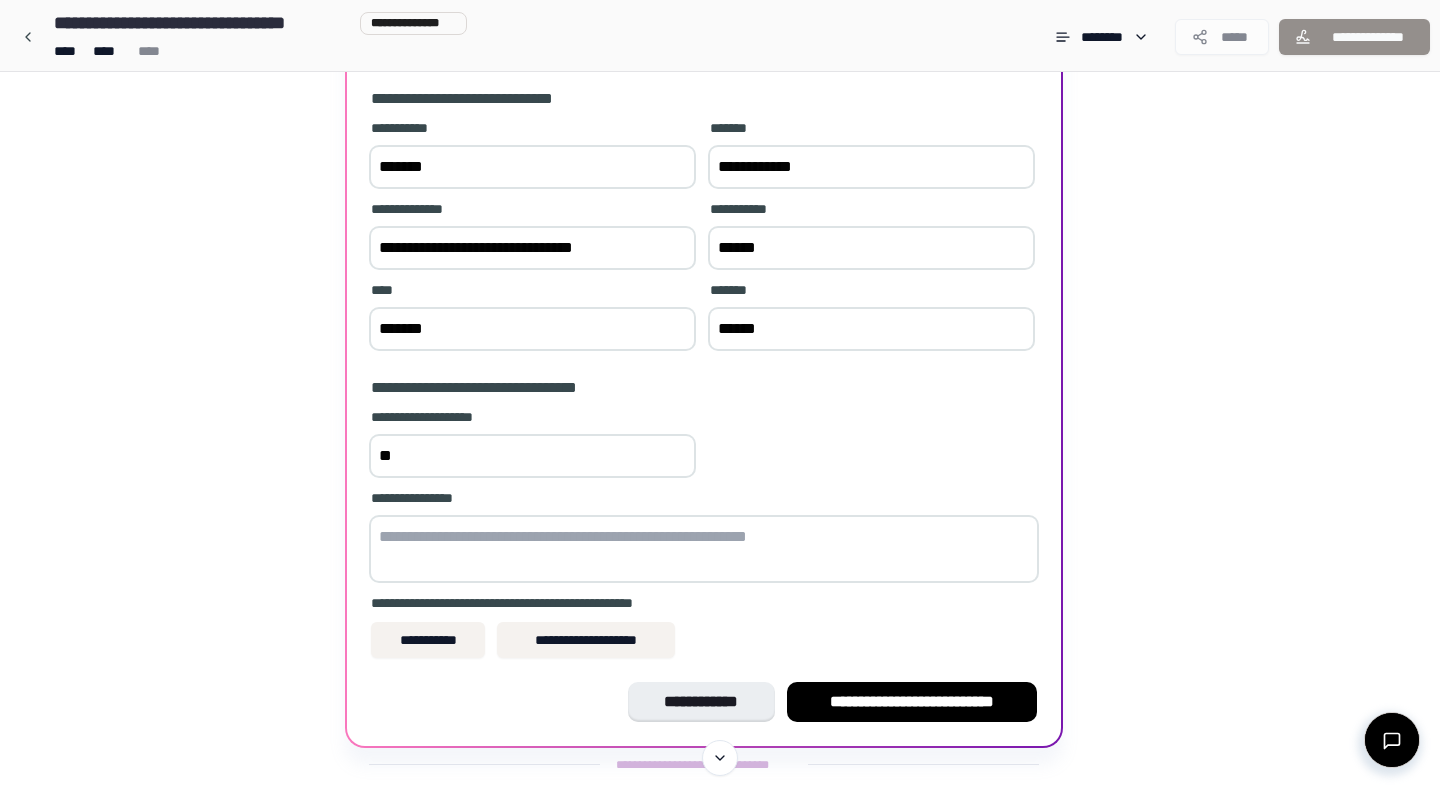 type on "*" 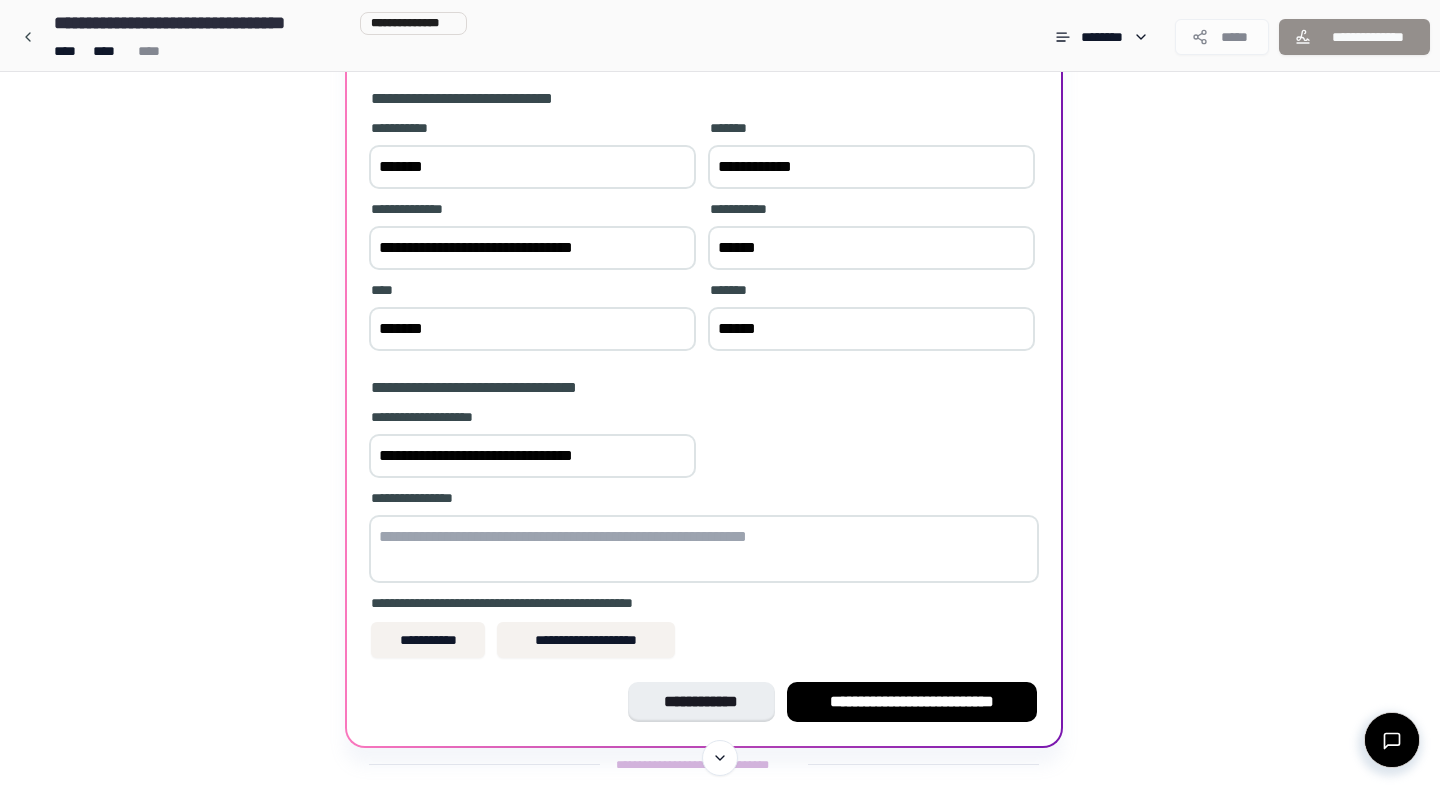type on "[FIRST] [LAST]" 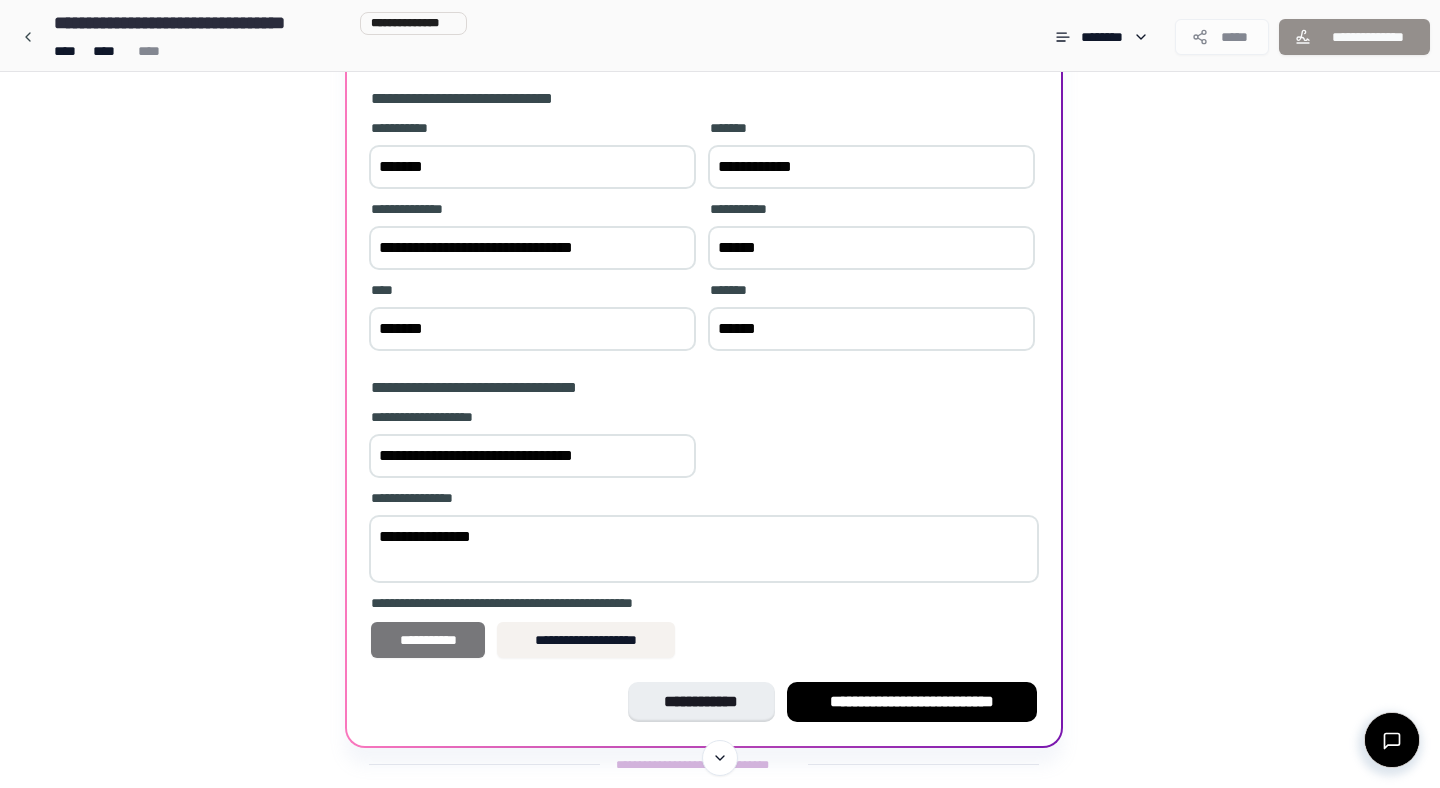 type on "**********" 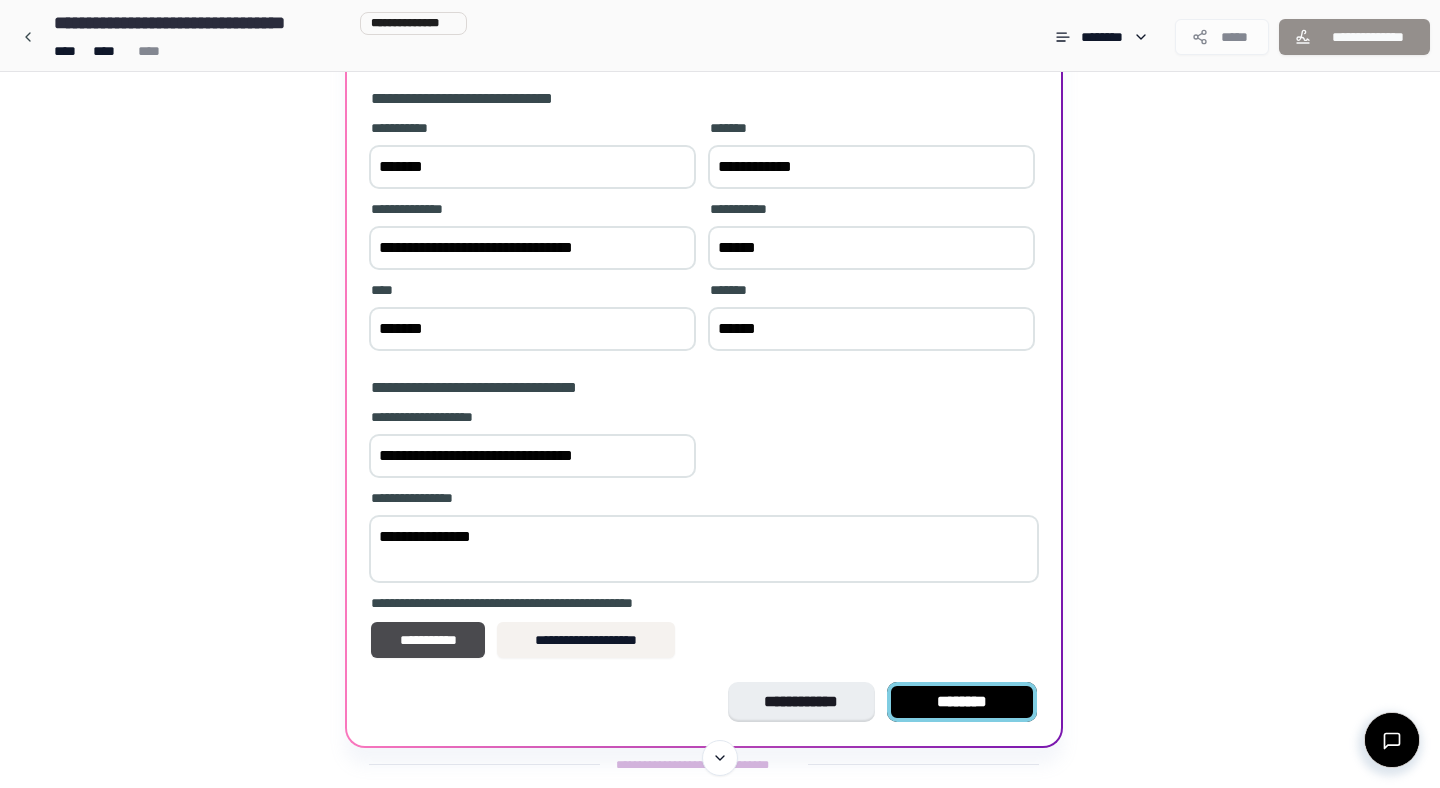 click on "********" at bounding box center [962, 702] 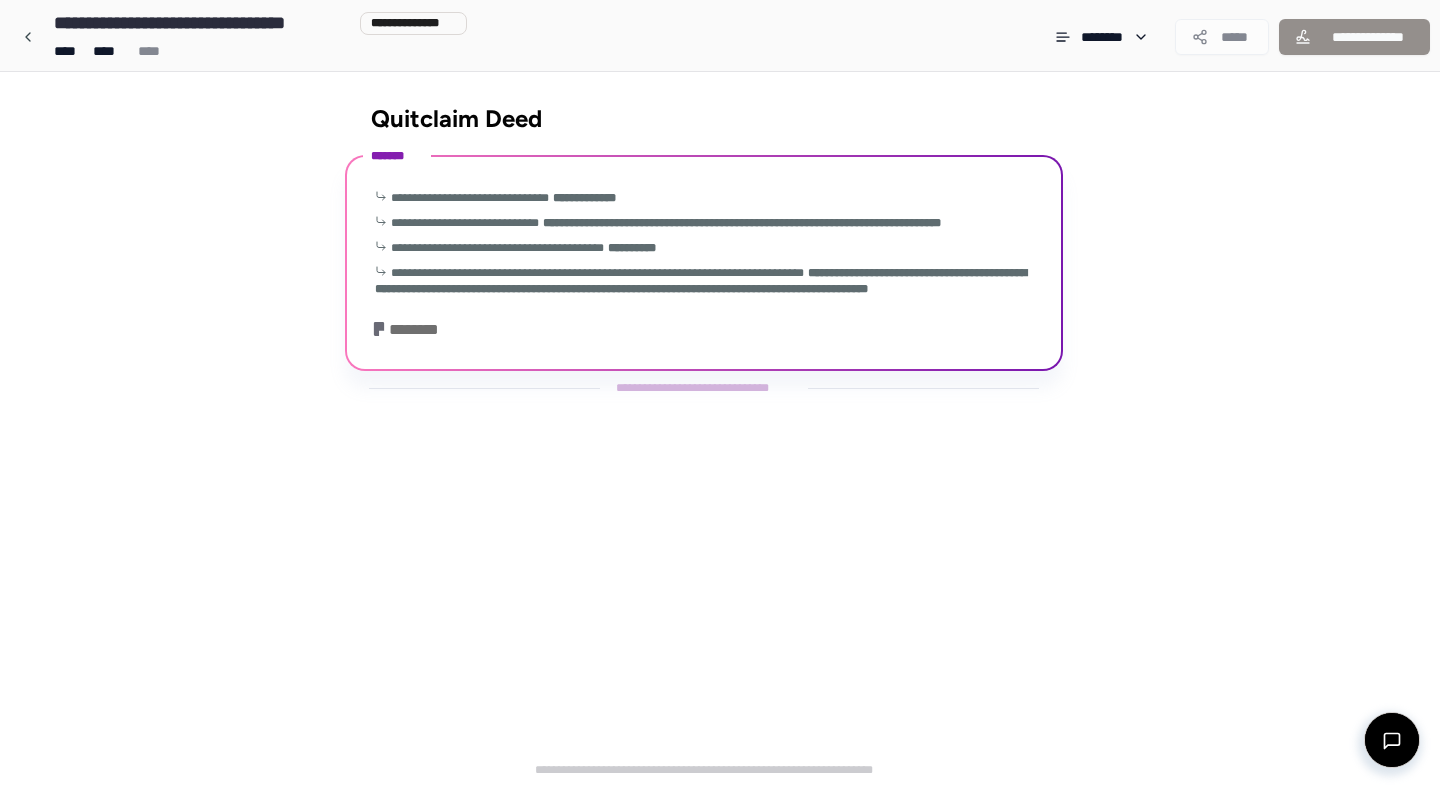 scroll, scrollTop: 0, scrollLeft: 0, axis: both 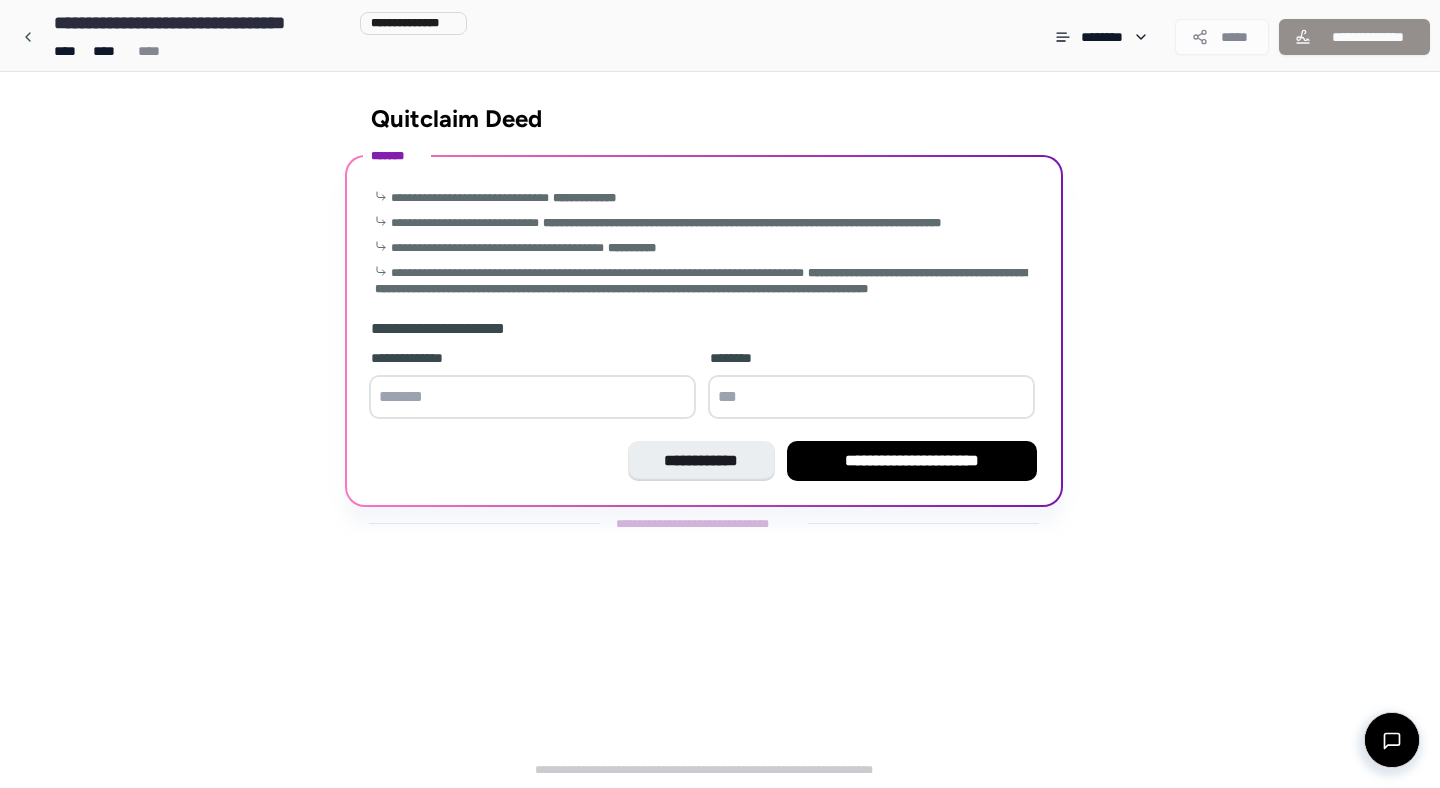 click at bounding box center (532, 397) 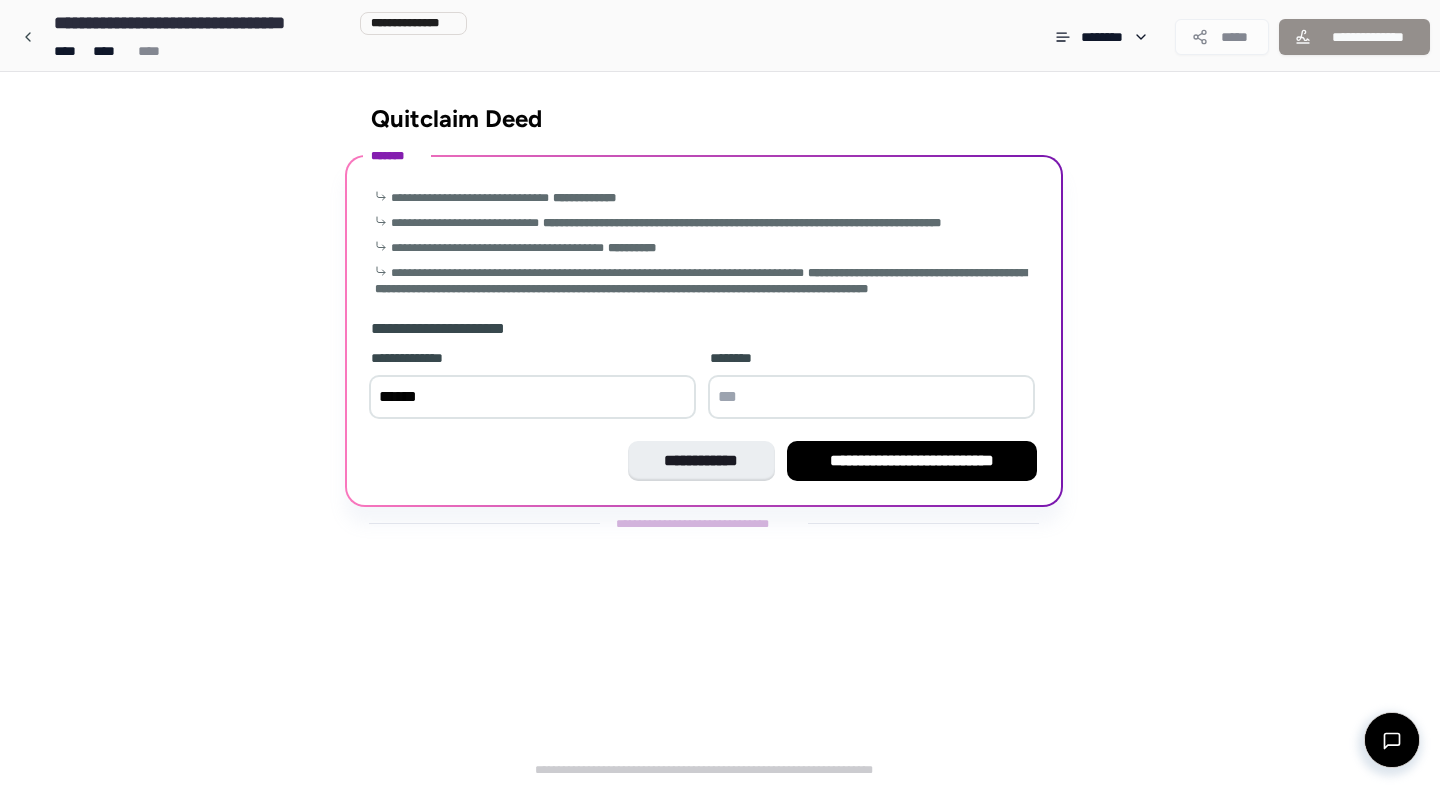 type on "******" 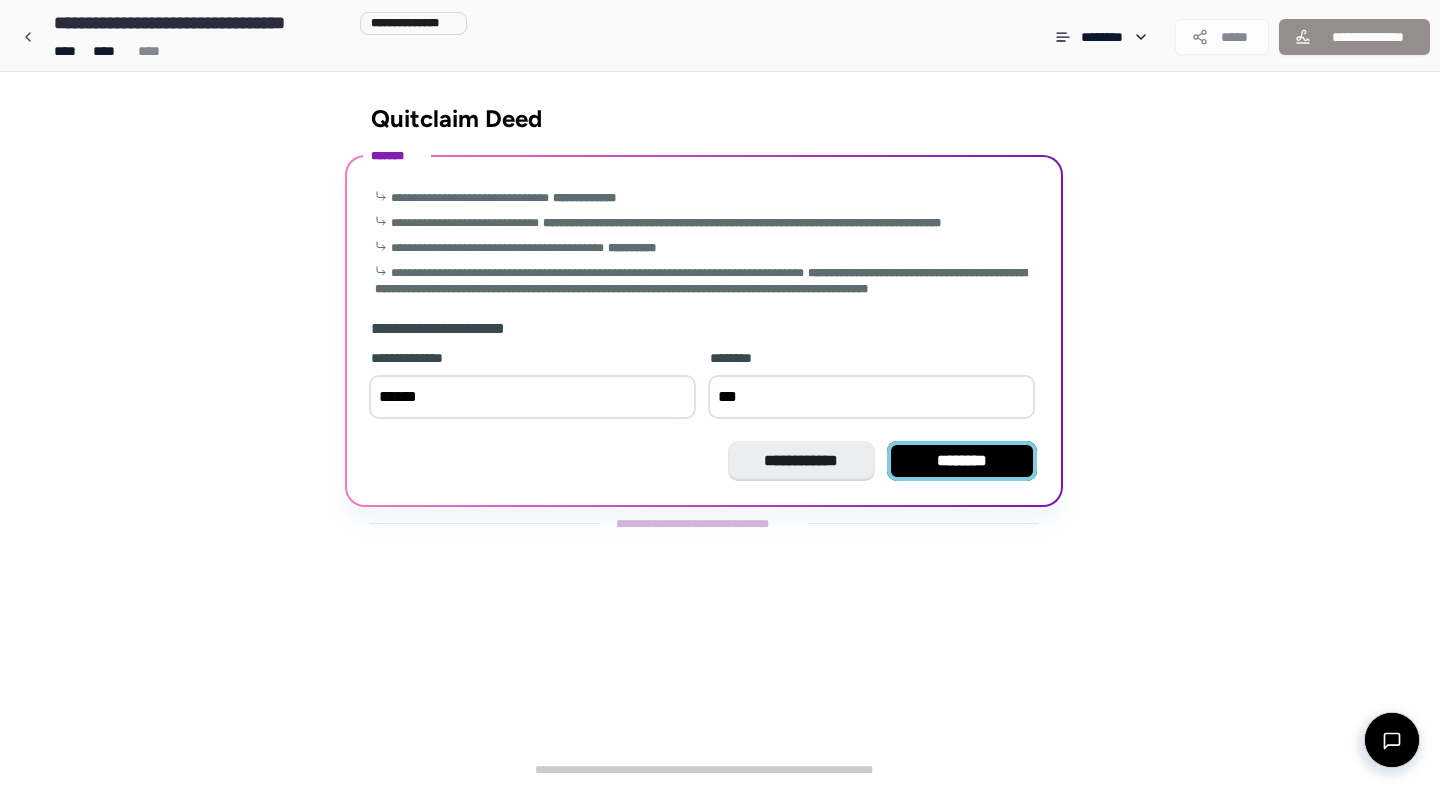 type on "[PHONE]" 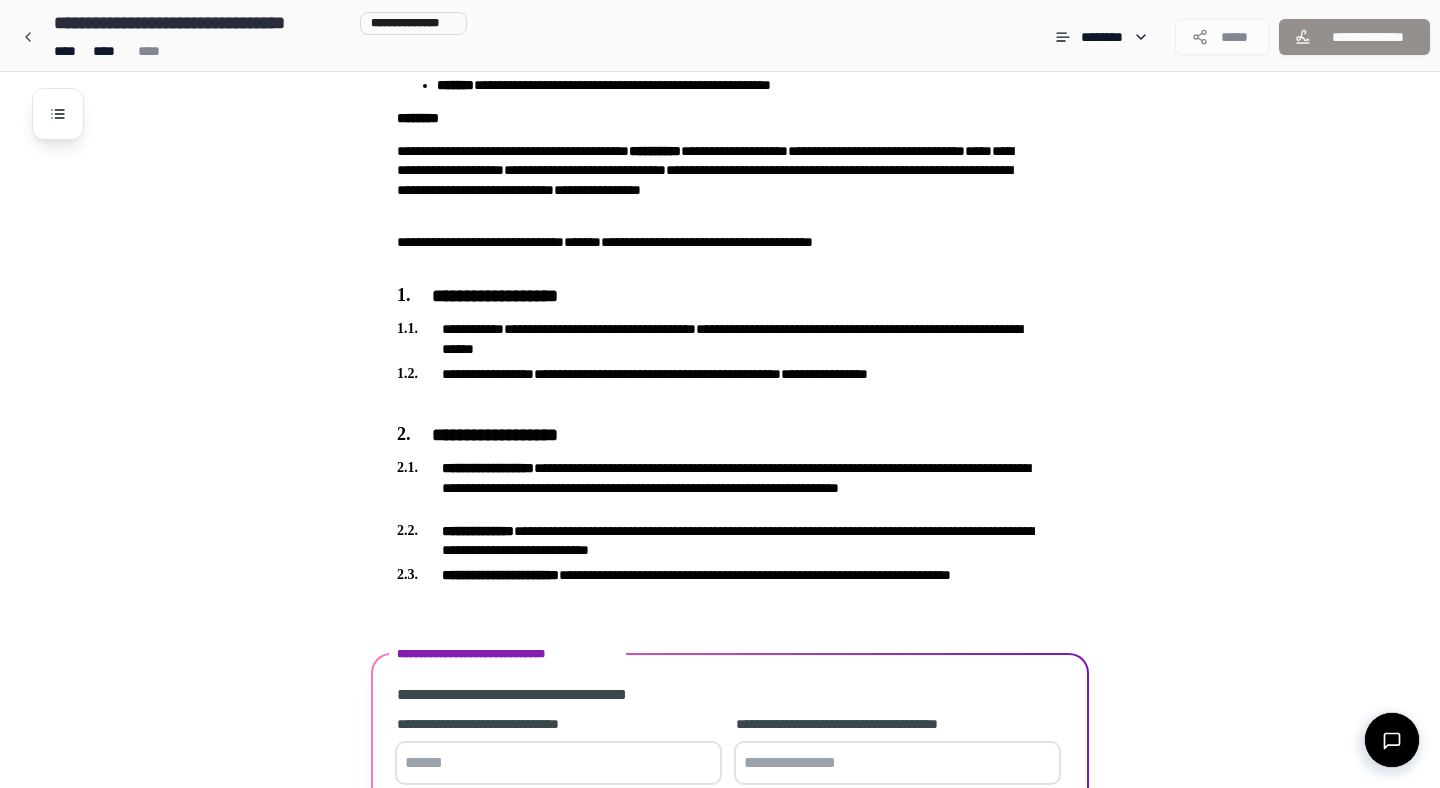 scroll, scrollTop: 503, scrollLeft: 0, axis: vertical 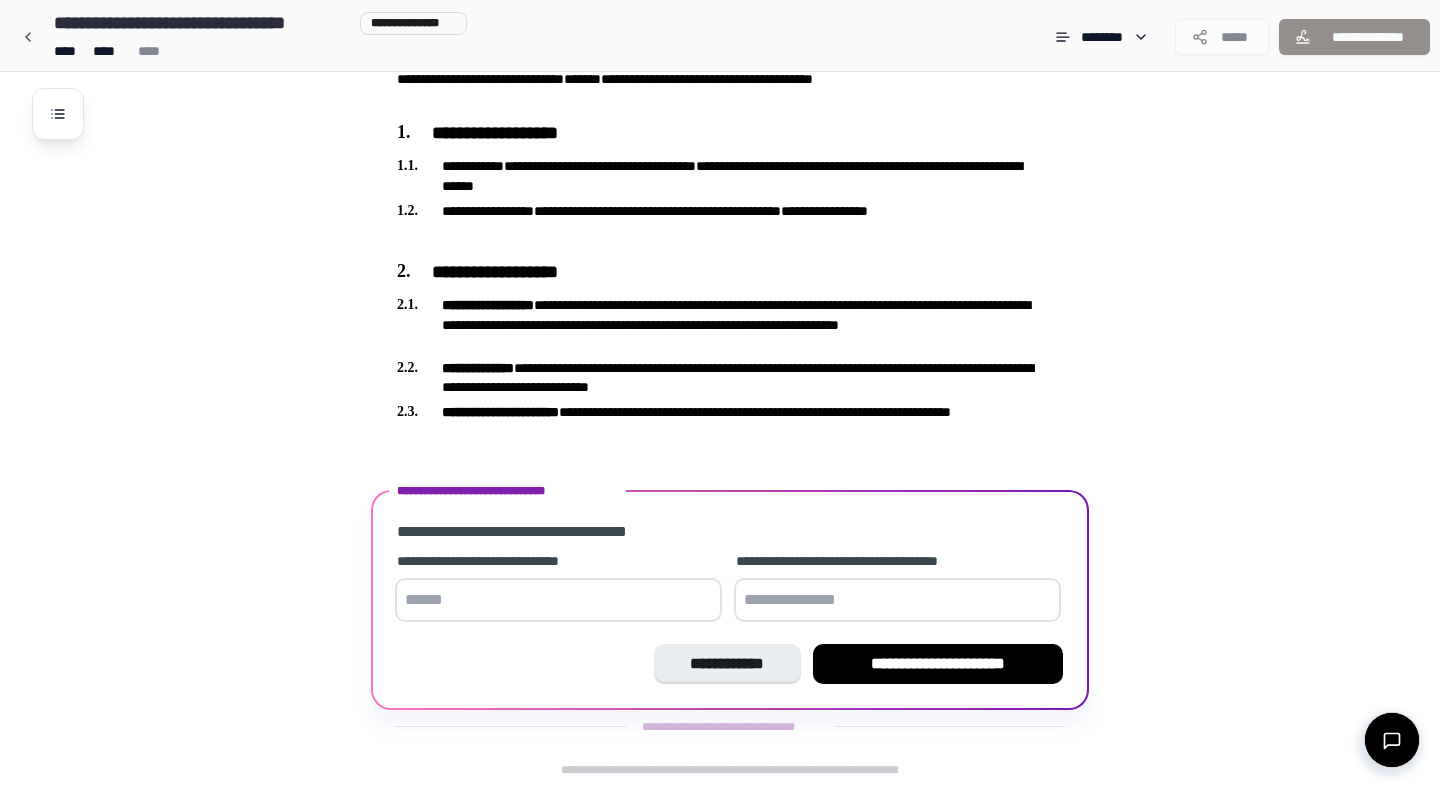 click at bounding box center [558, 600] 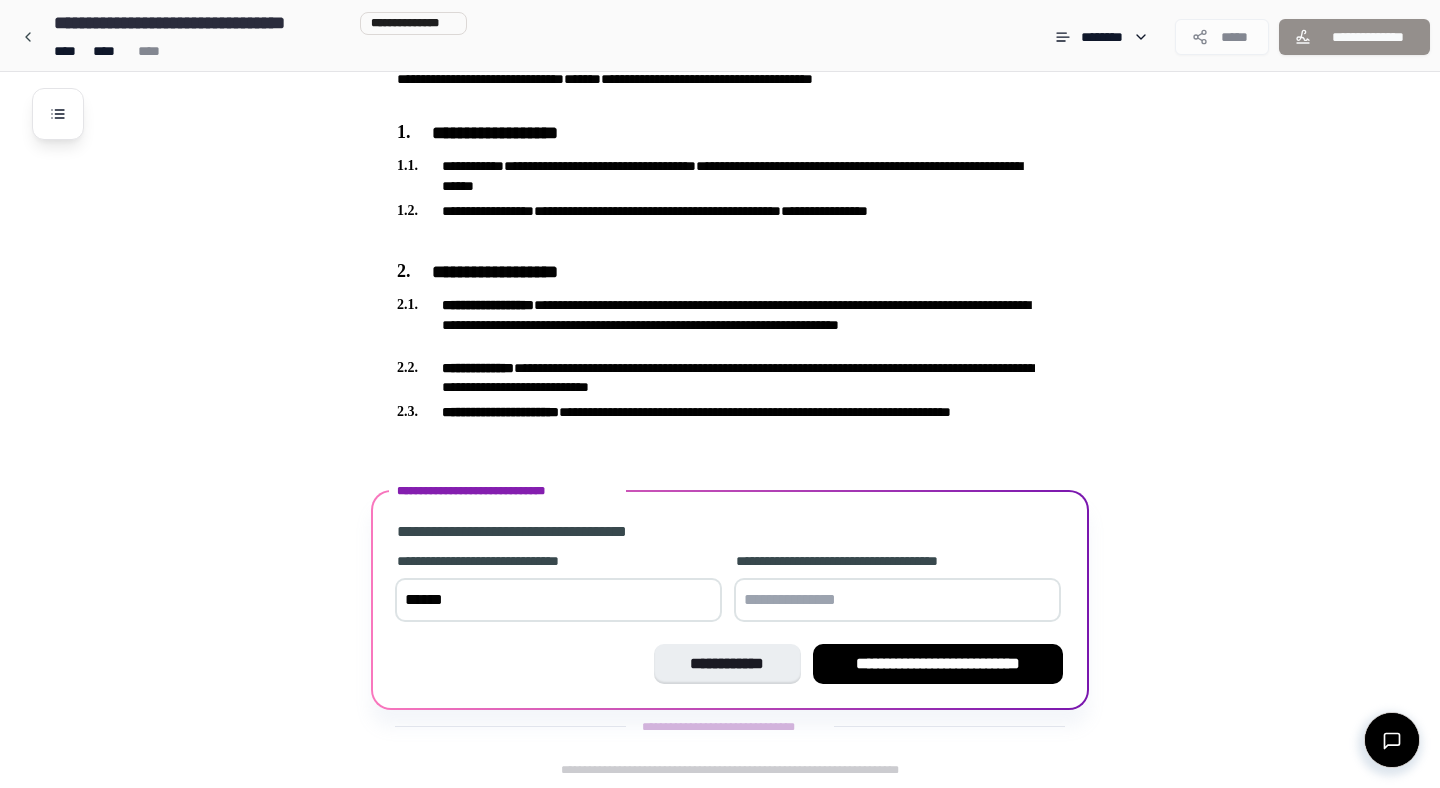 type on "******" 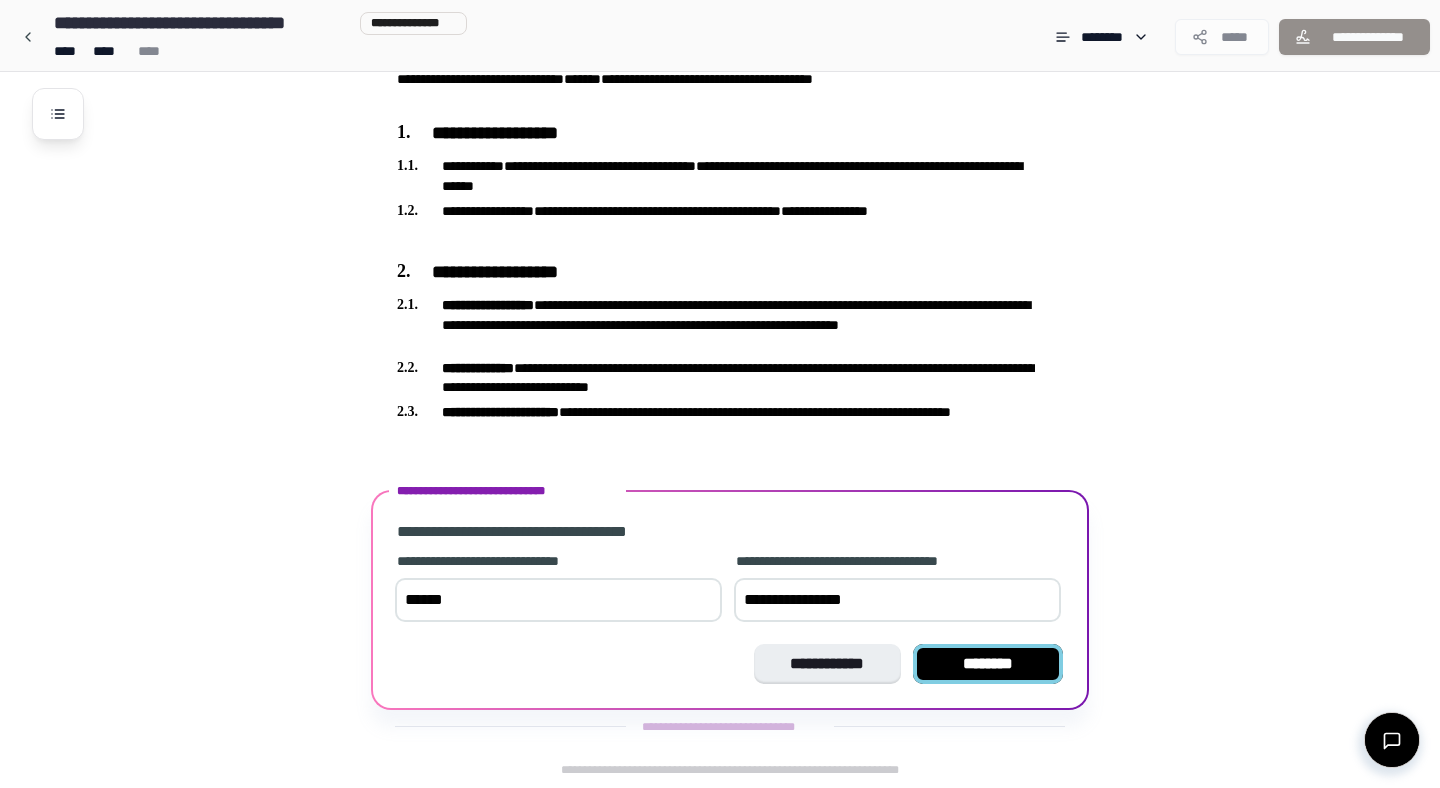 type on "**********" 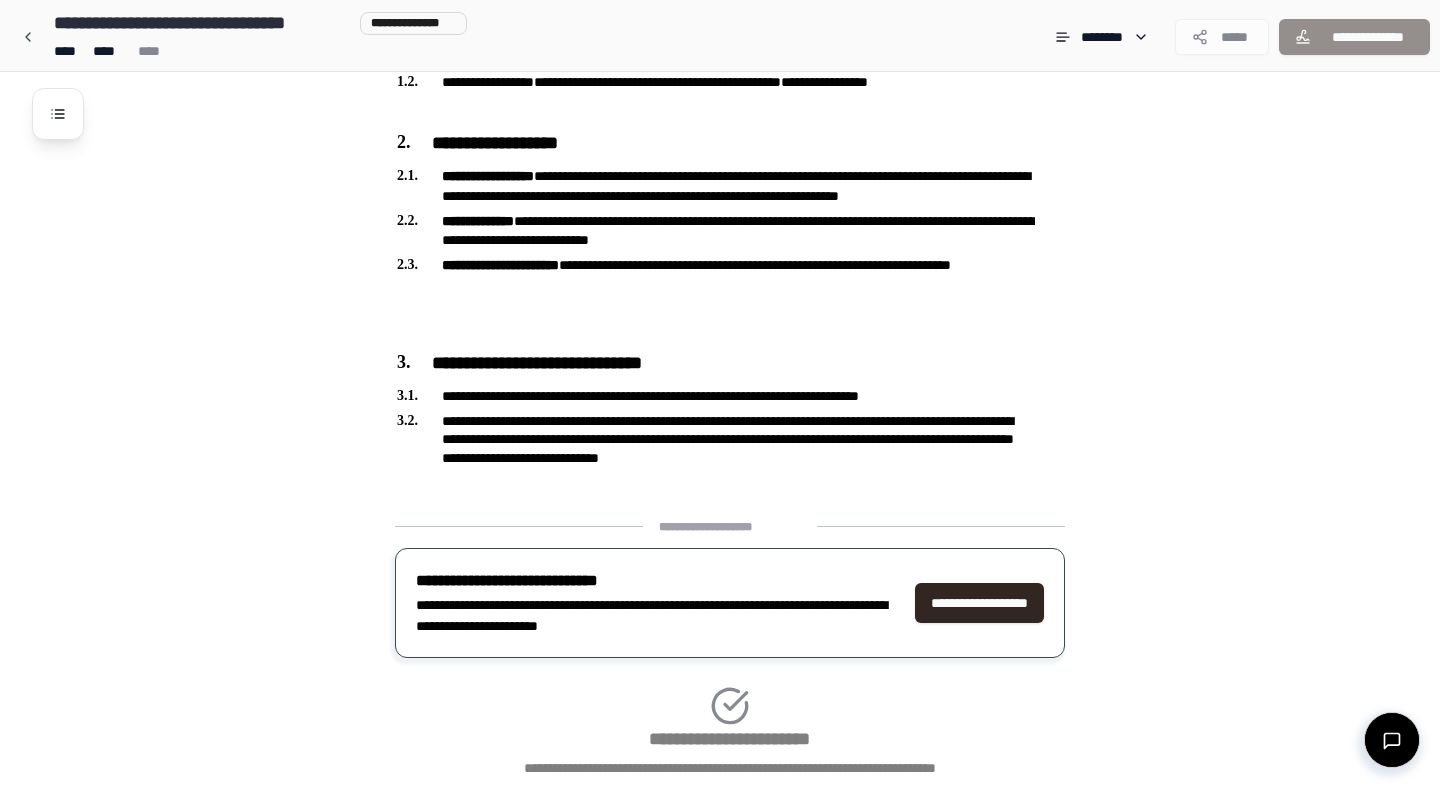 scroll, scrollTop: 766, scrollLeft: 0, axis: vertical 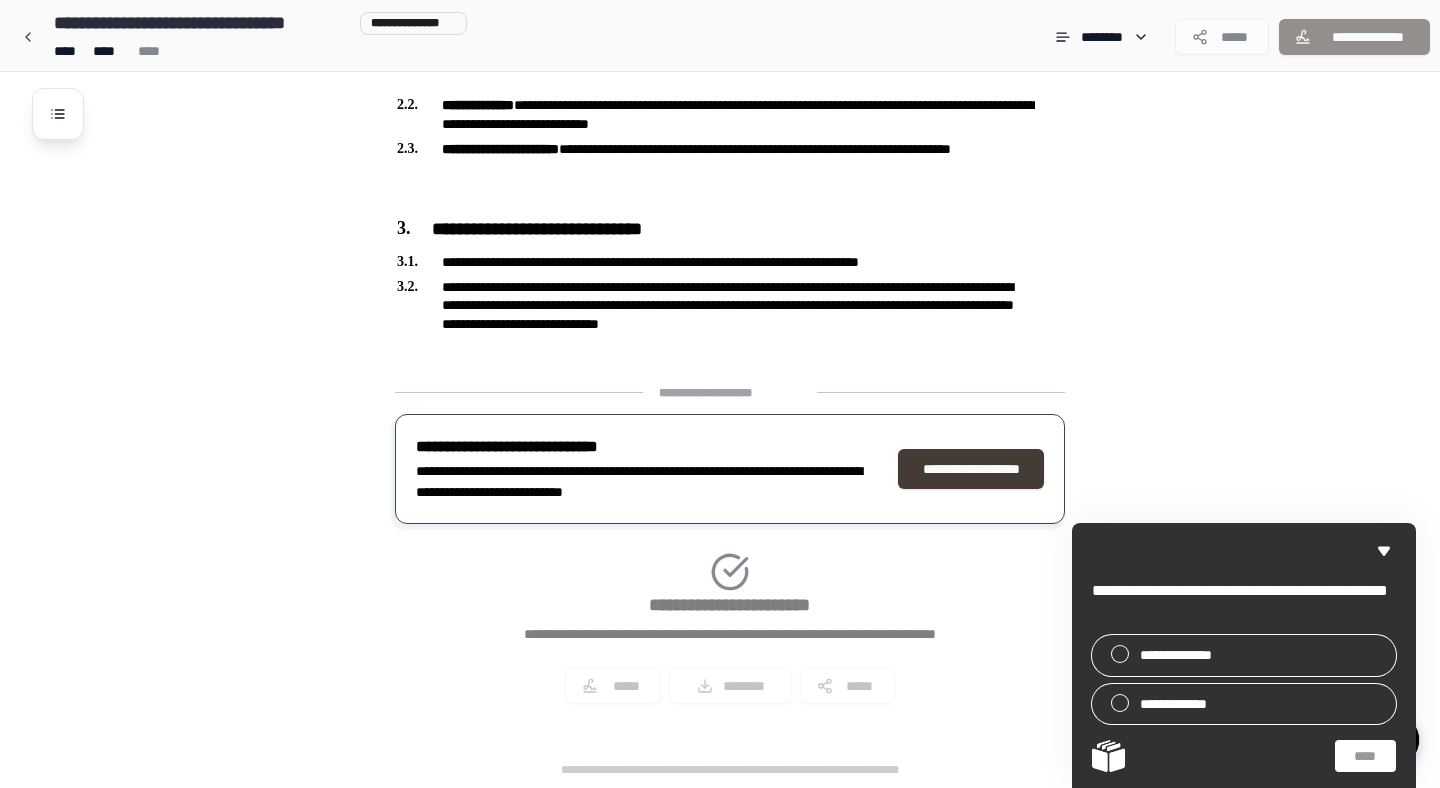 click on "**********" at bounding box center [971, 469] 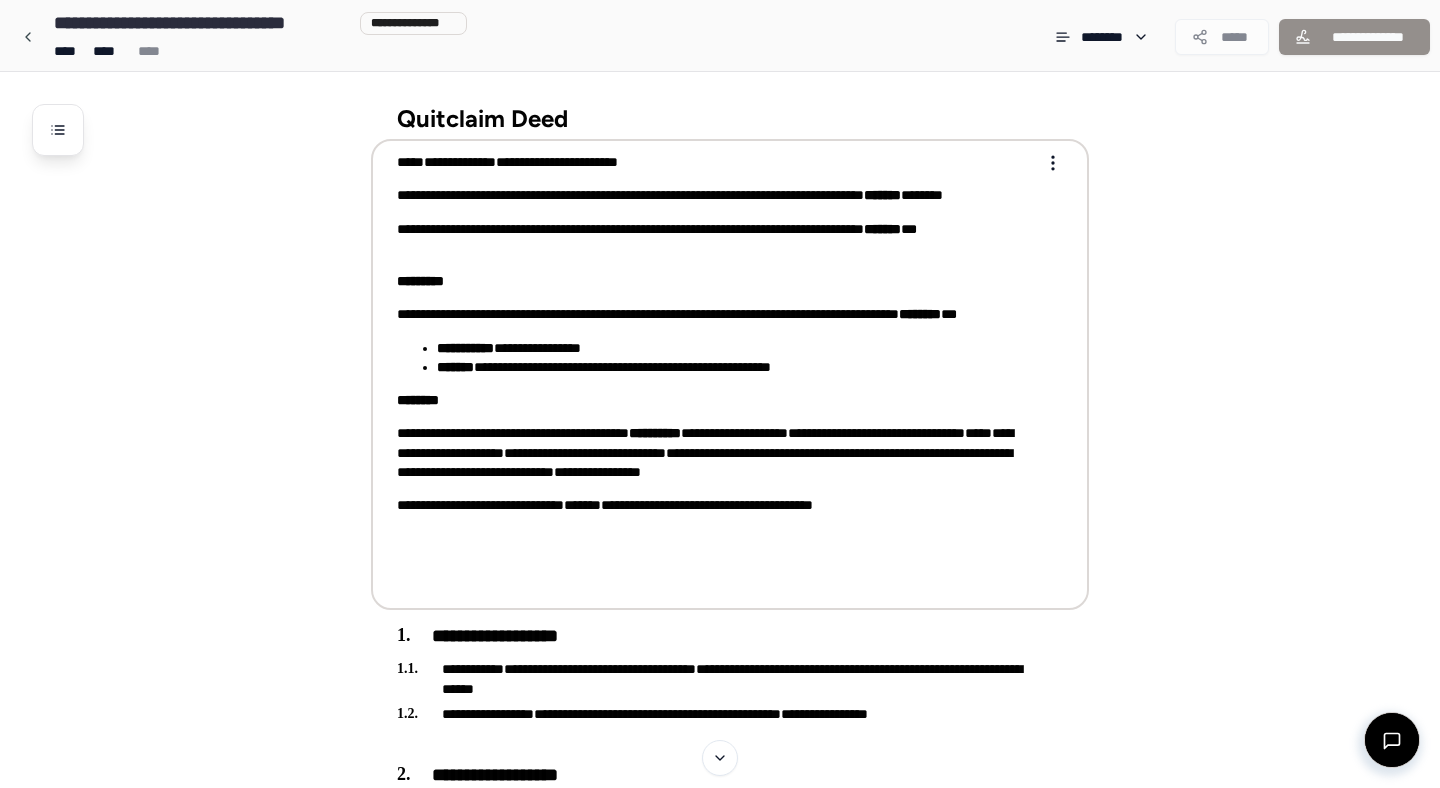 scroll, scrollTop: 0, scrollLeft: 0, axis: both 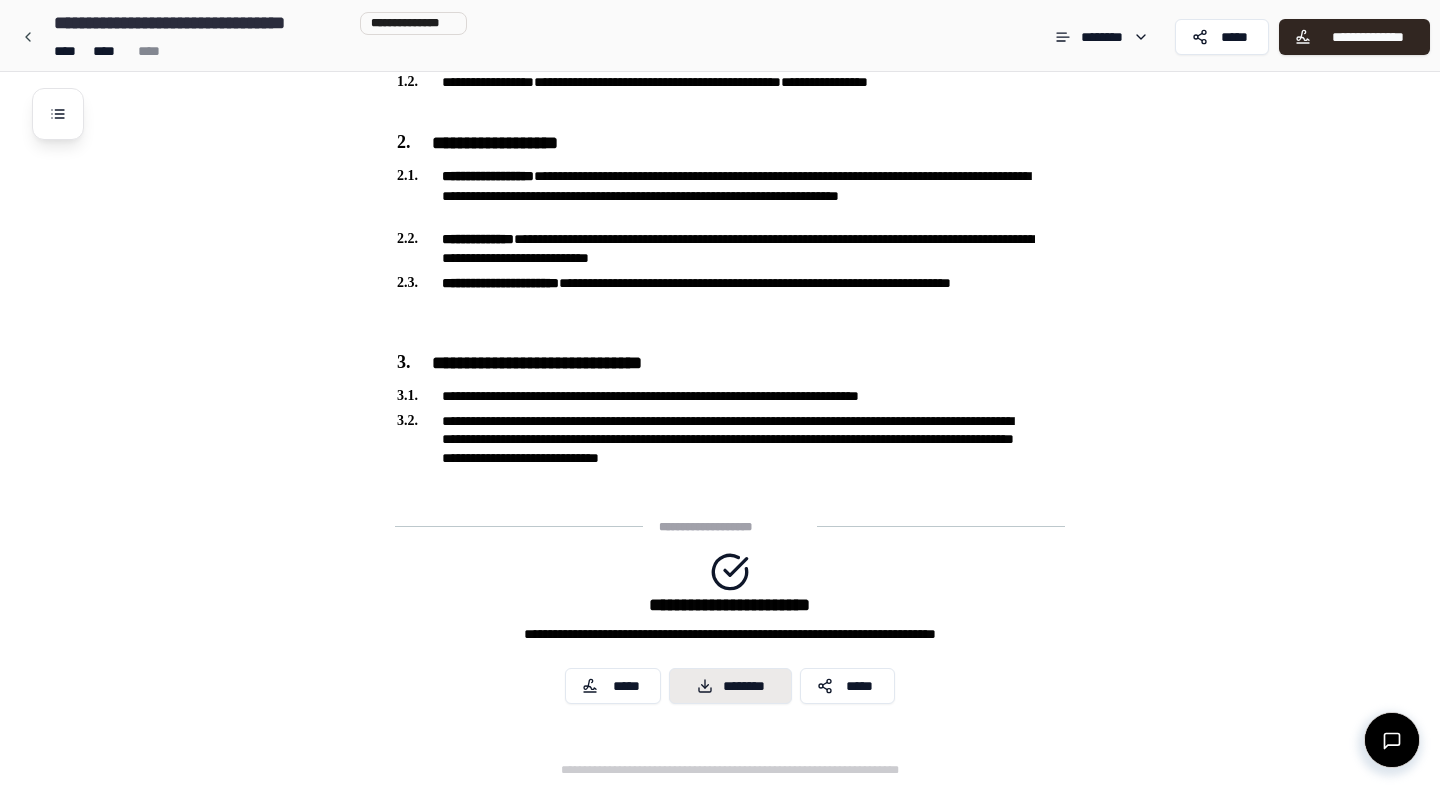 click on "********" at bounding box center (730, 686) 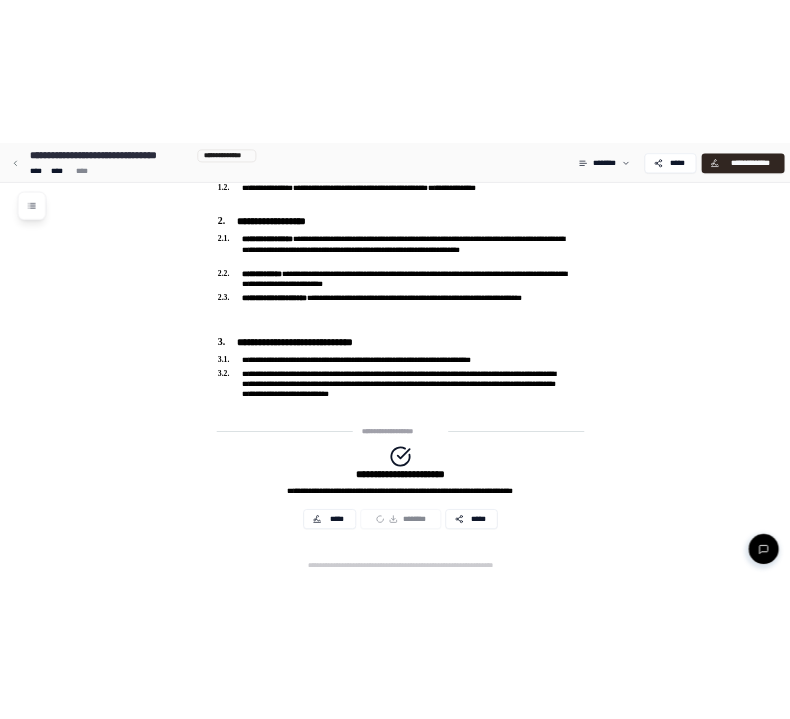 scroll, scrollTop: 701, scrollLeft: 0, axis: vertical 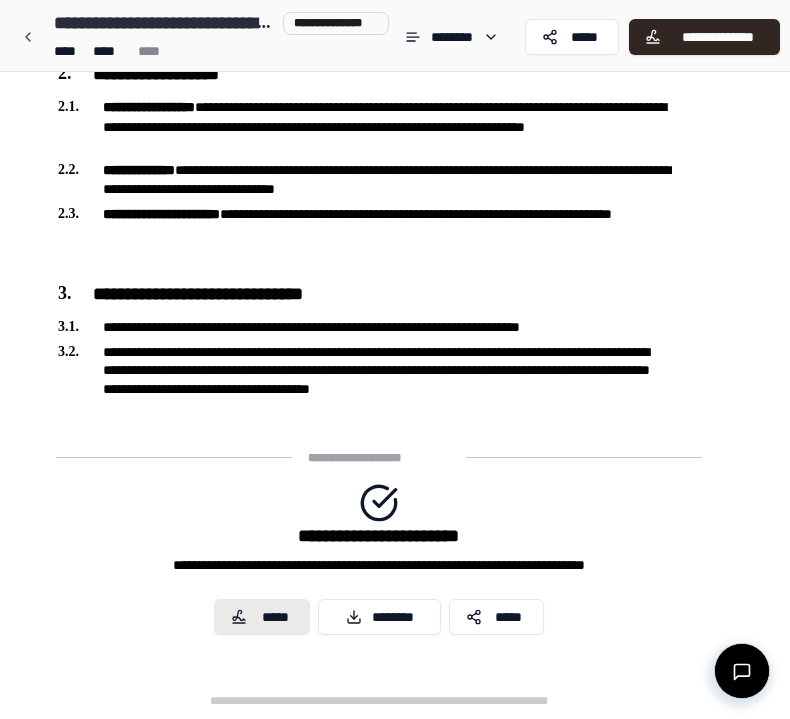 click on "*****" at bounding box center (262, 617) 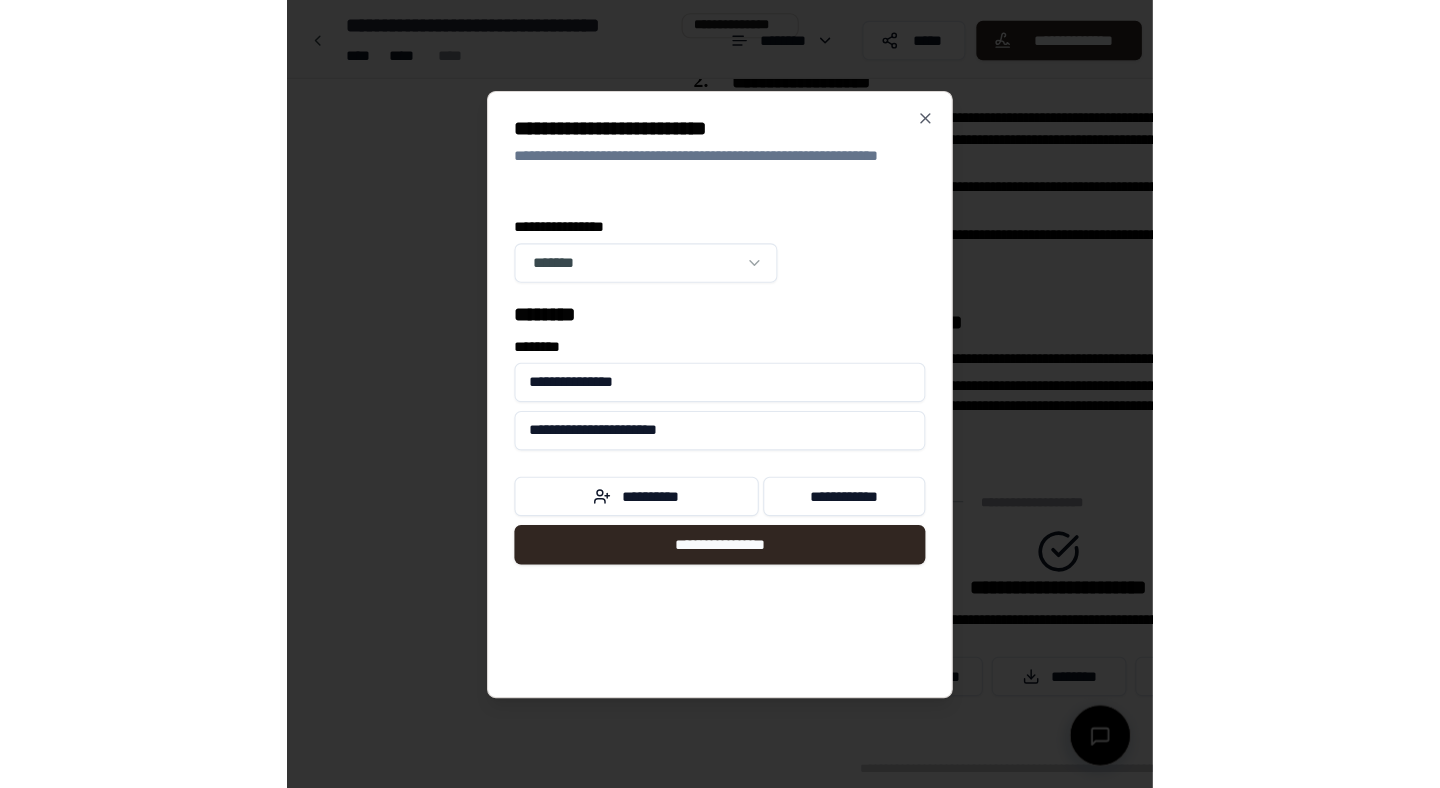 scroll, scrollTop: 544, scrollLeft: 0, axis: vertical 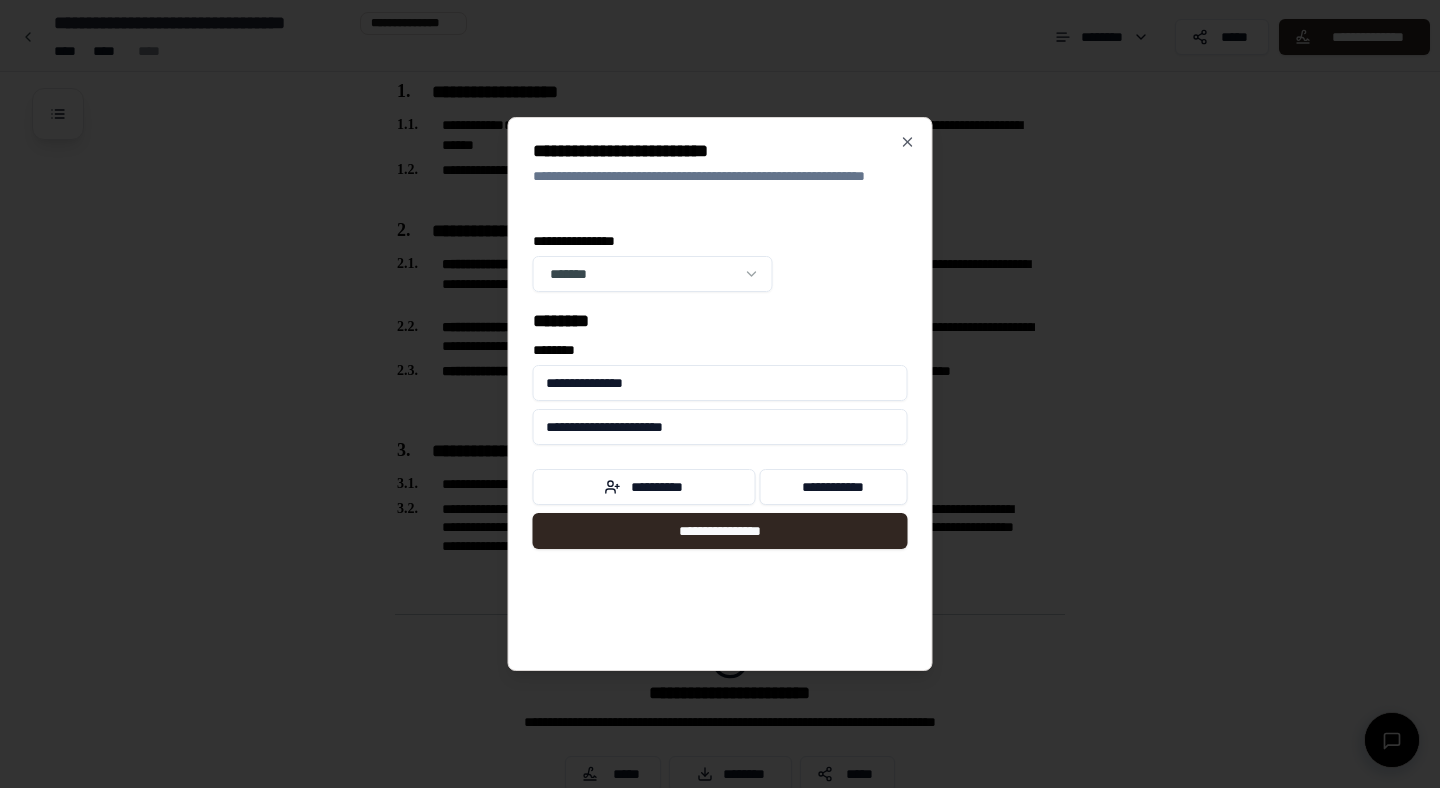 click on "**********" at bounding box center (720, 394) 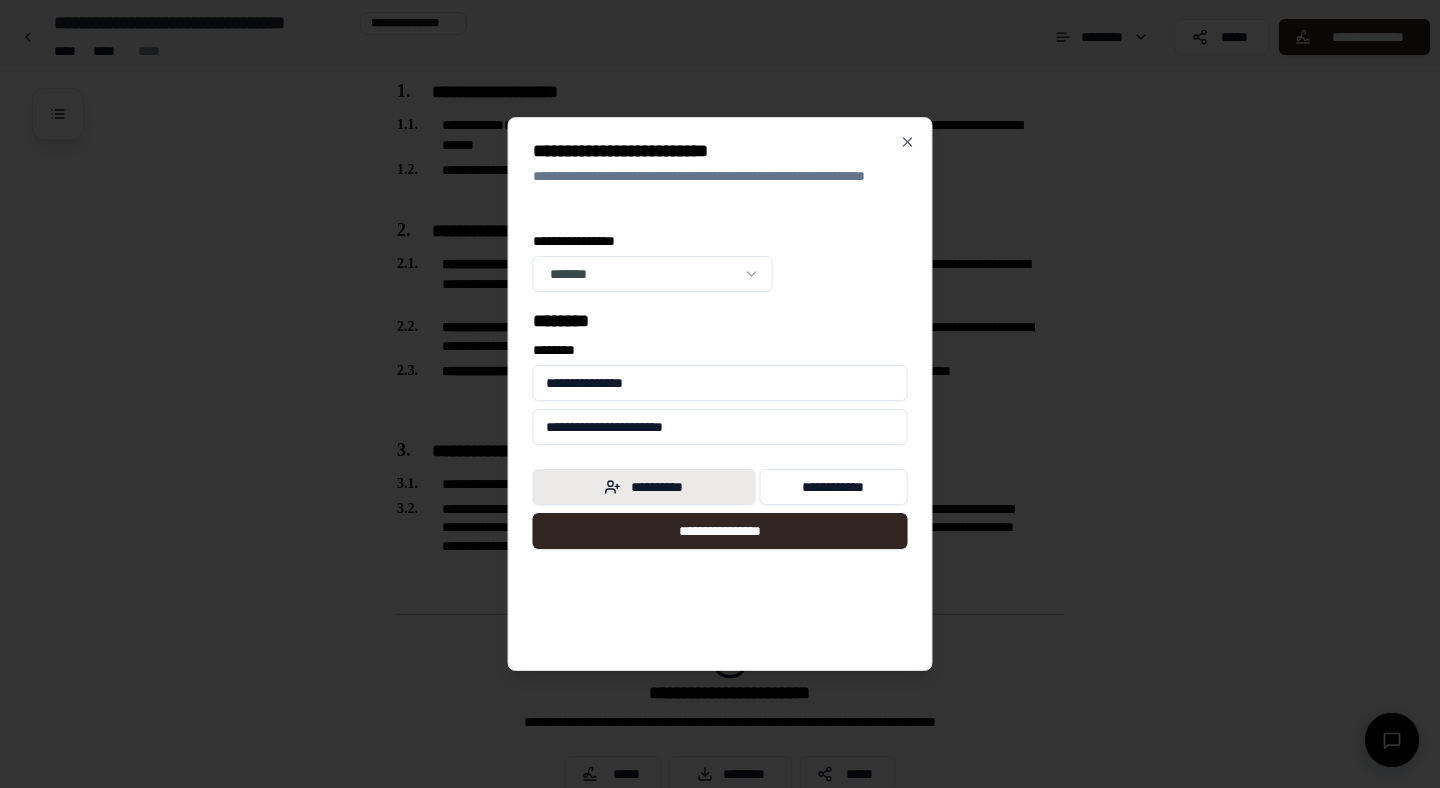 click on "**********" at bounding box center [644, 487] 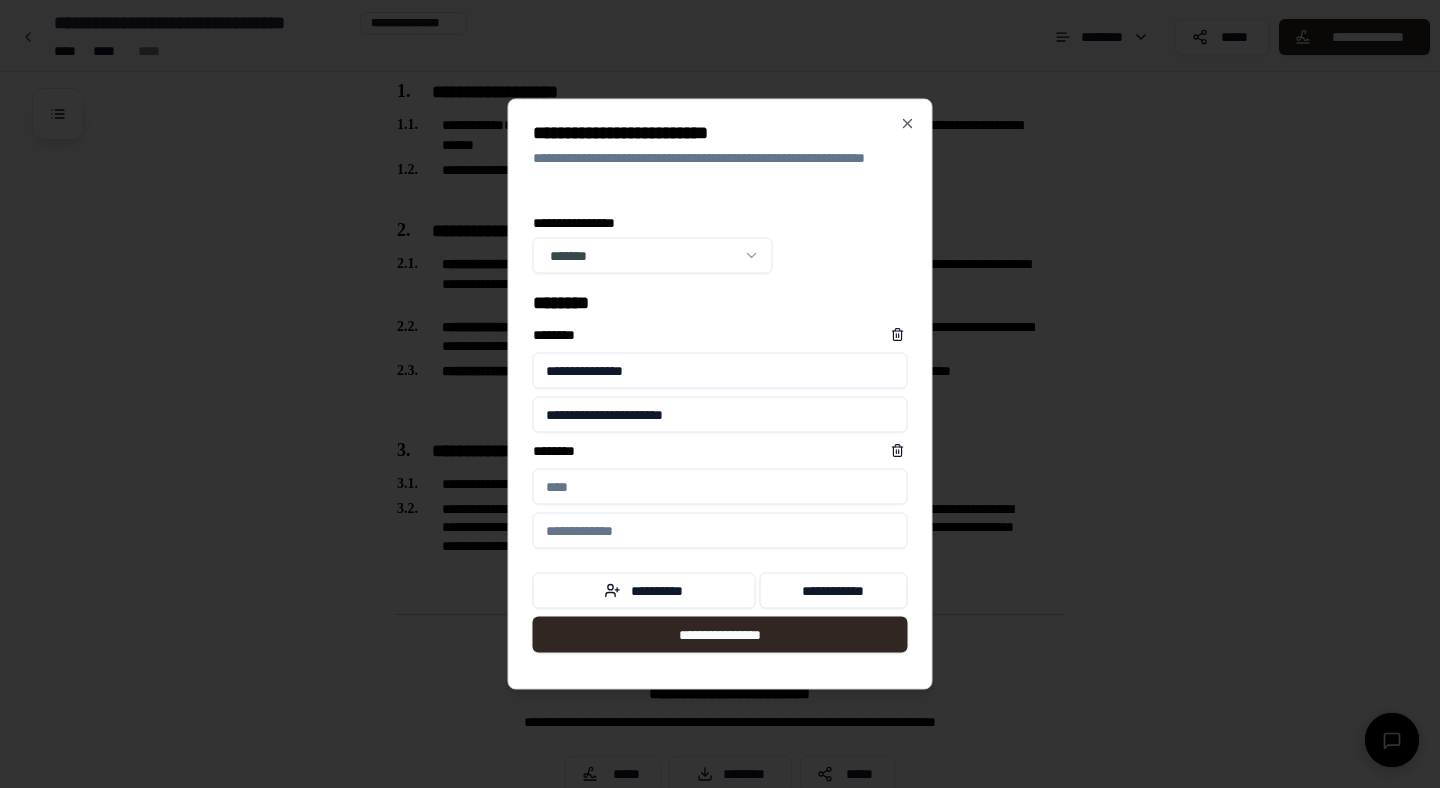 click on "******   *" at bounding box center [720, 487] 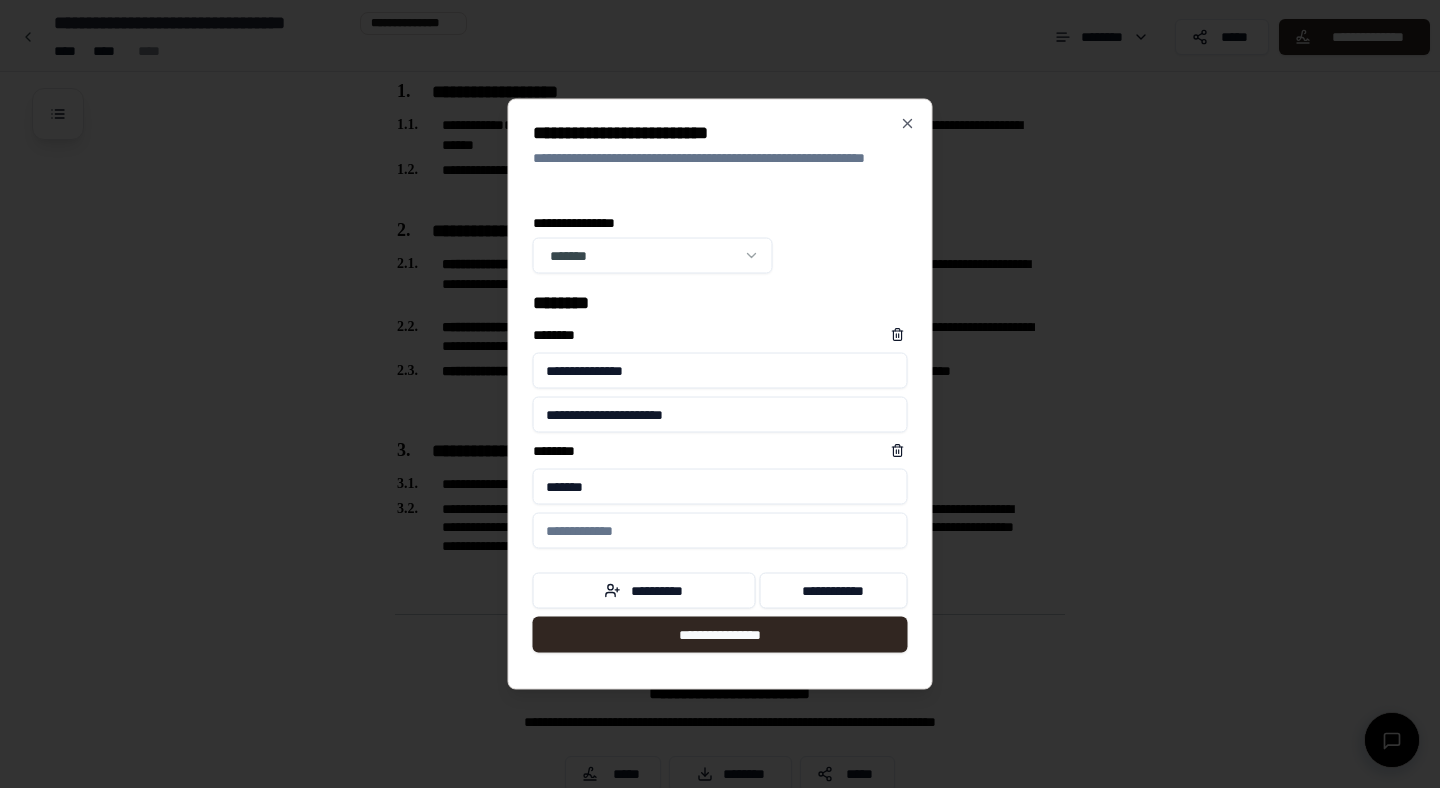 type on "*******" 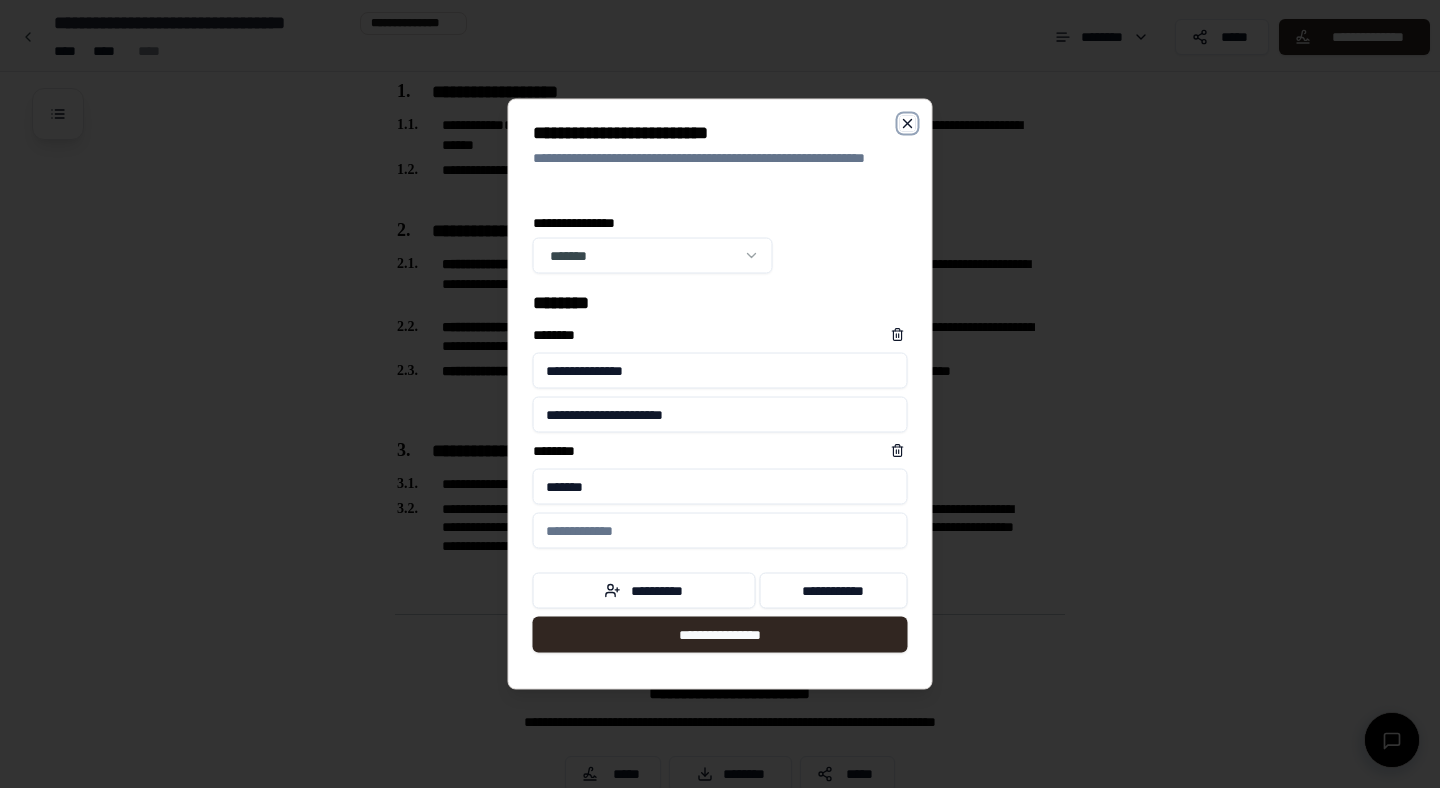 click 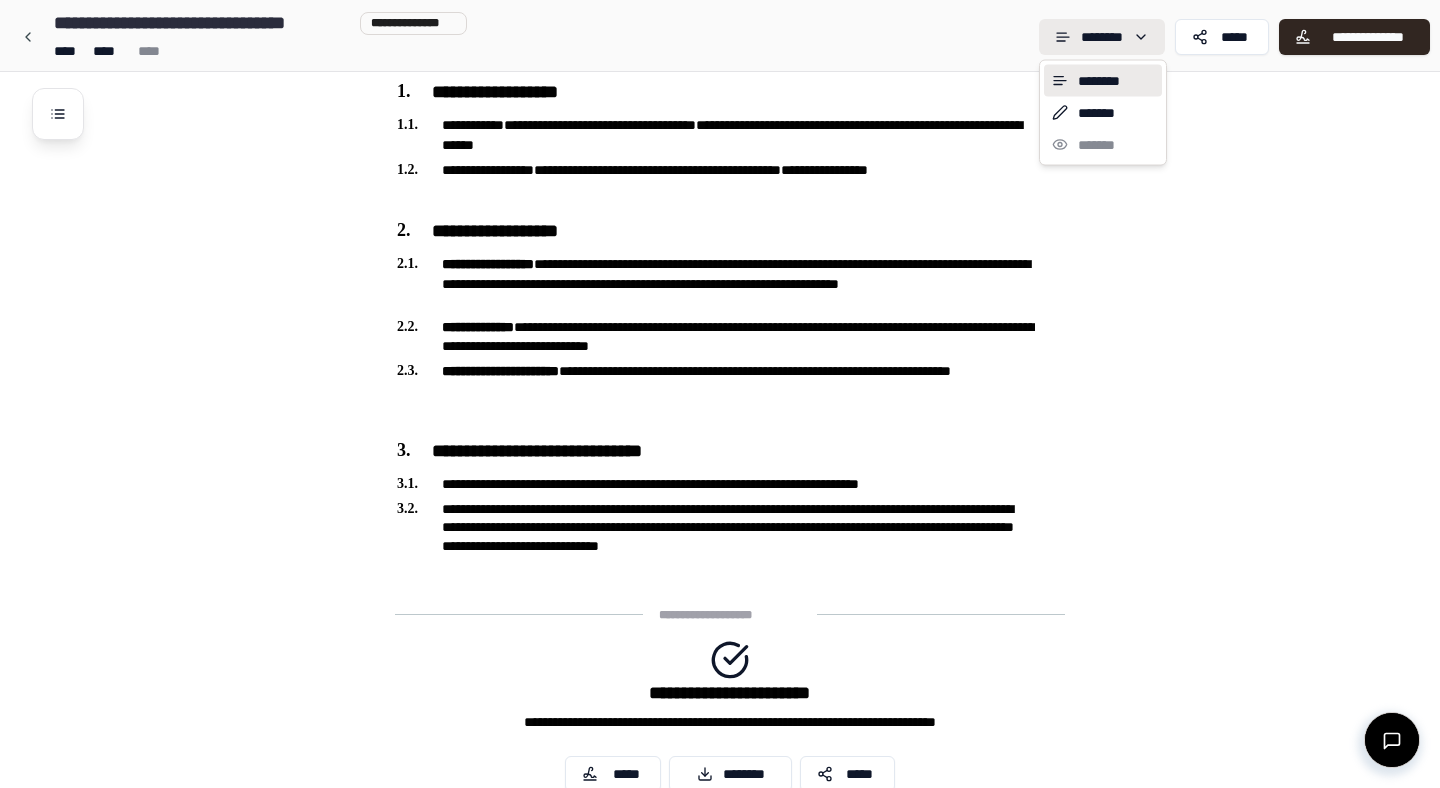 click on "**********" at bounding box center (720, 166) 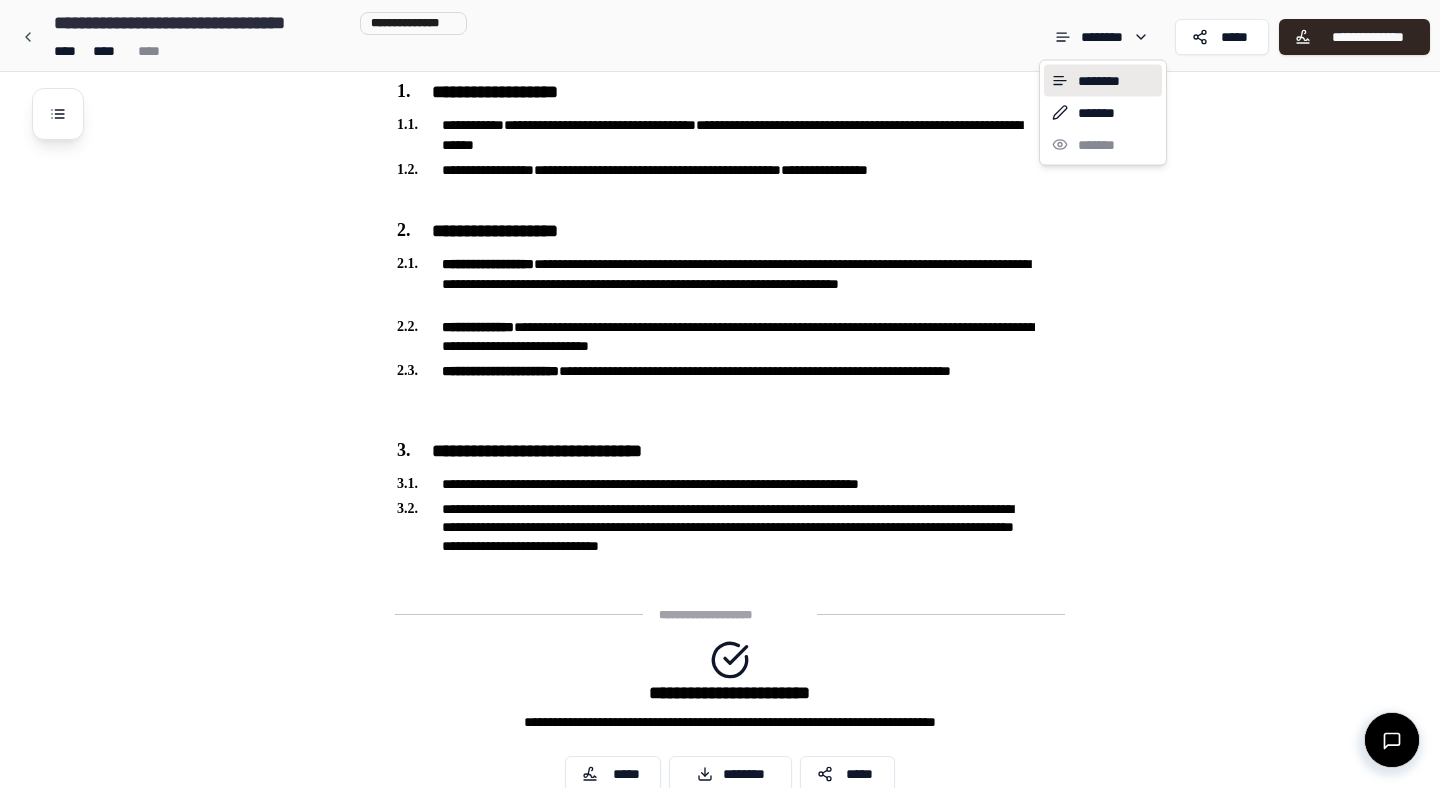 click on "**********" at bounding box center (720, 166) 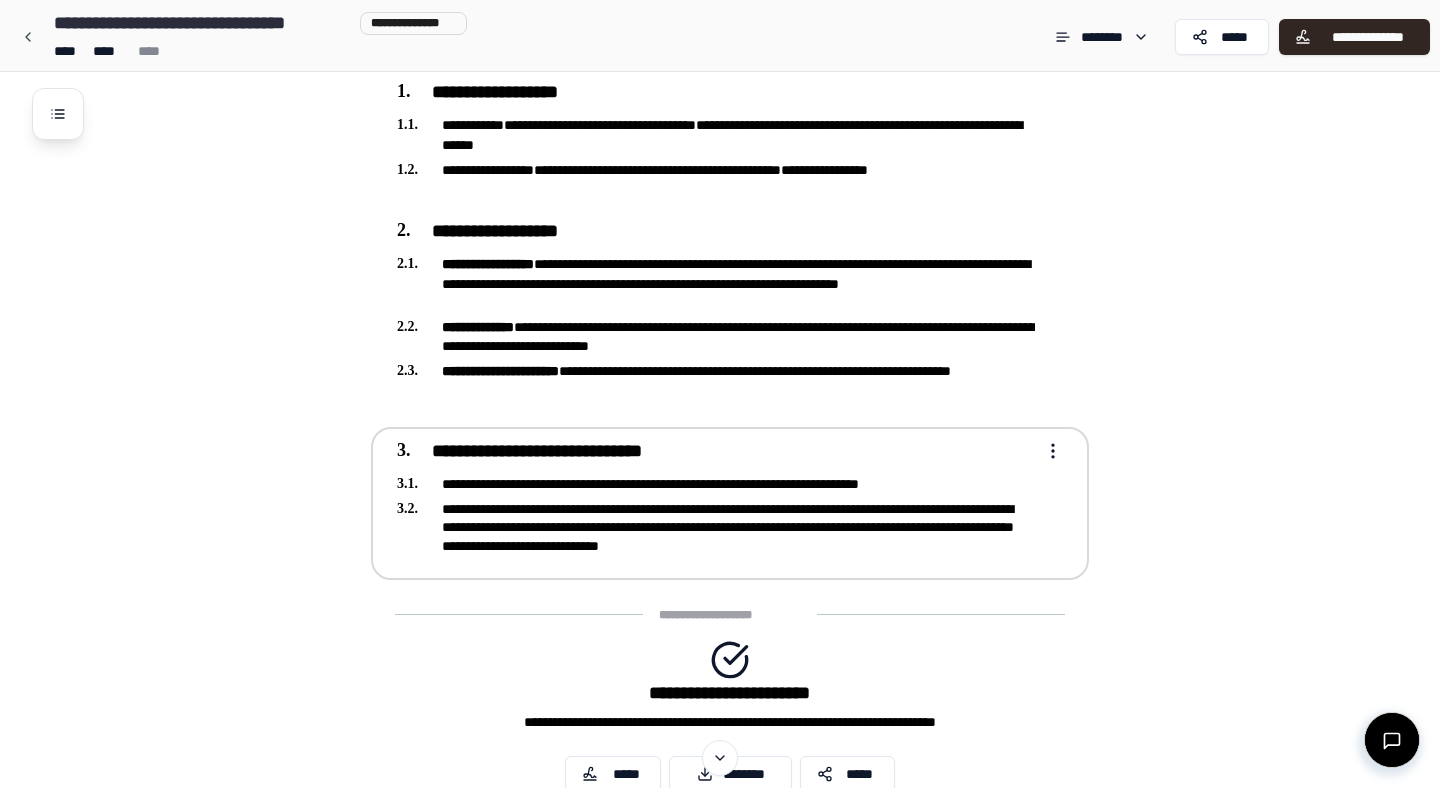 scroll, scrollTop: 632, scrollLeft: 0, axis: vertical 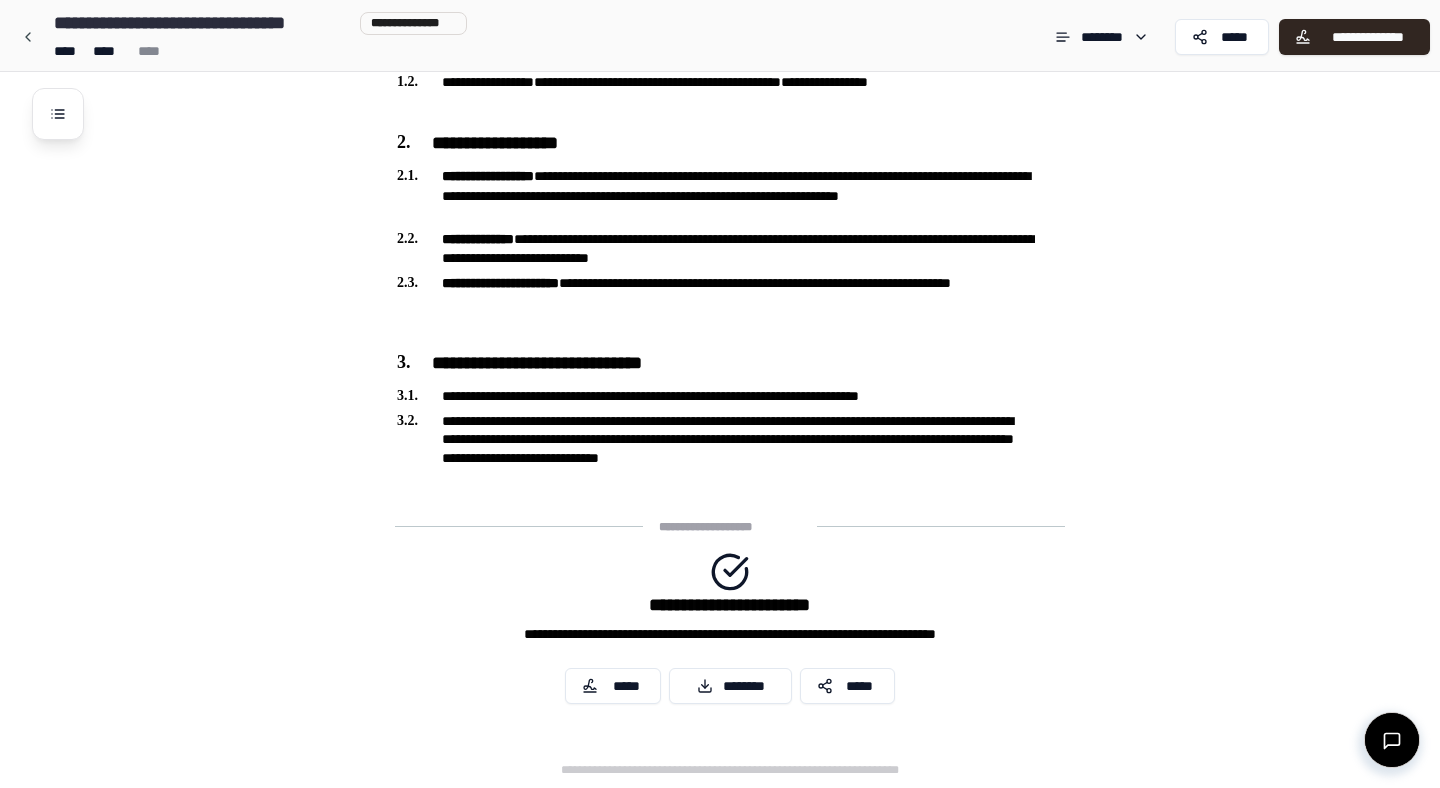 click on "**********" at bounding box center (730, 605) 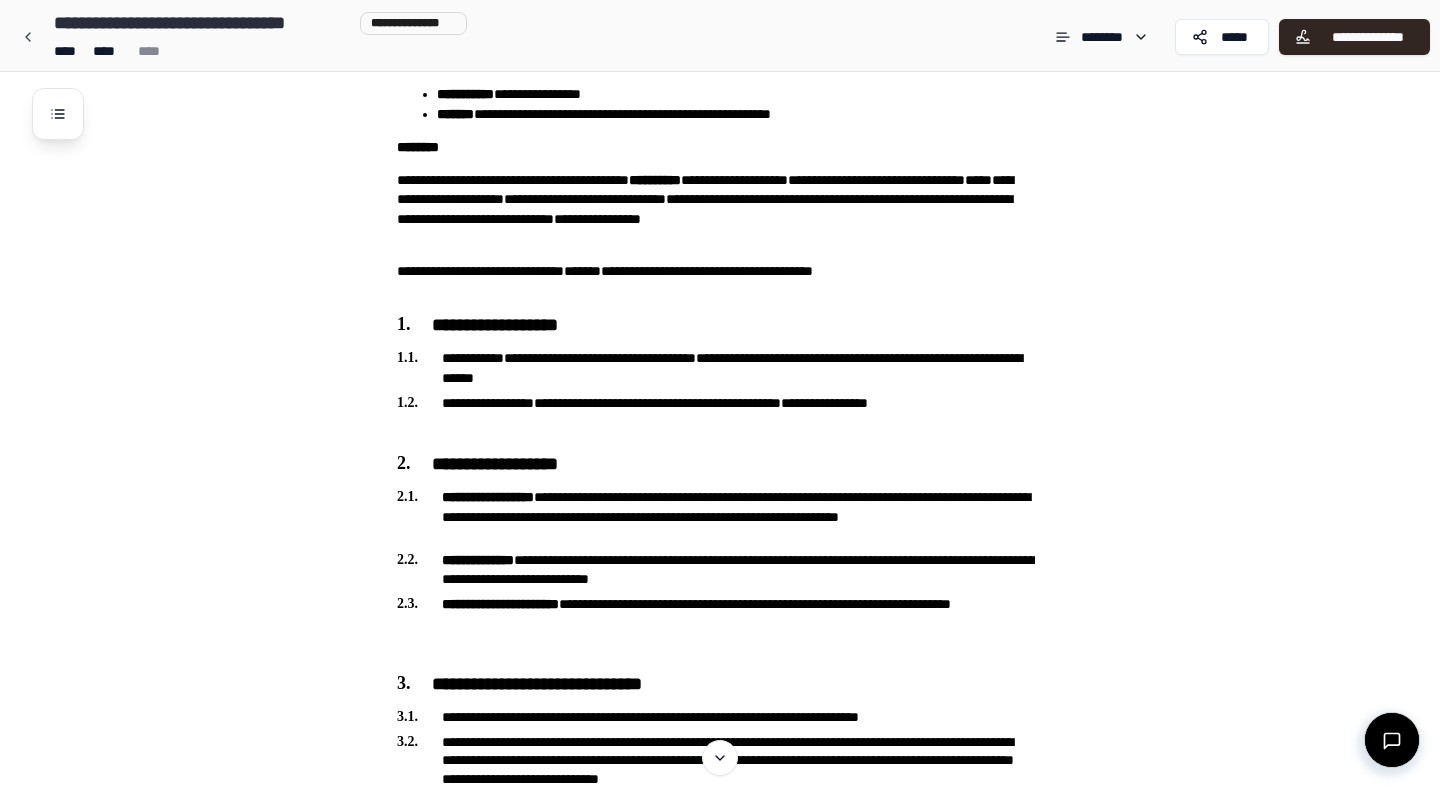 scroll, scrollTop: 0, scrollLeft: 0, axis: both 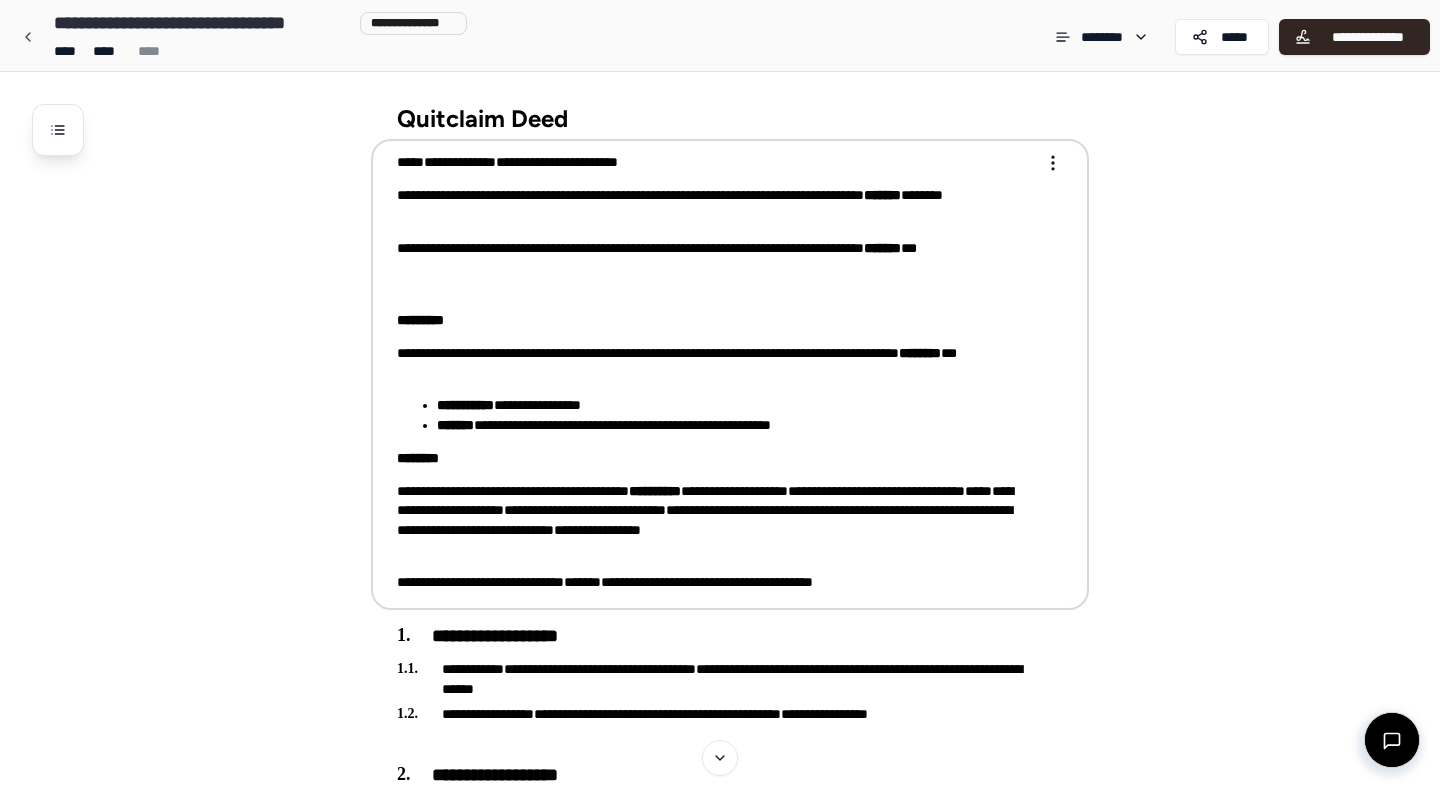 click on "**********" at bounding box center [736, 405] 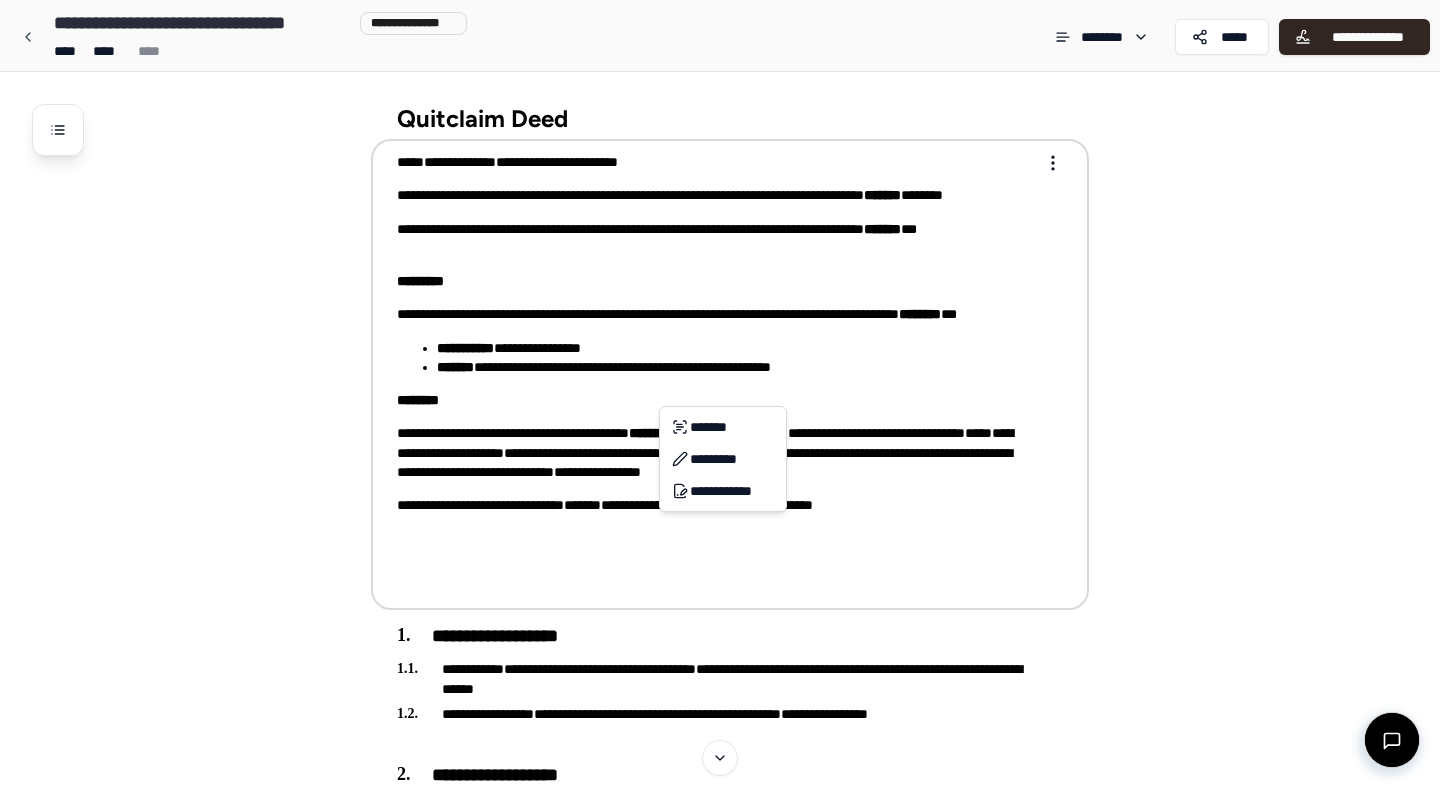 click on "**********" at bounding box center [720, 710] 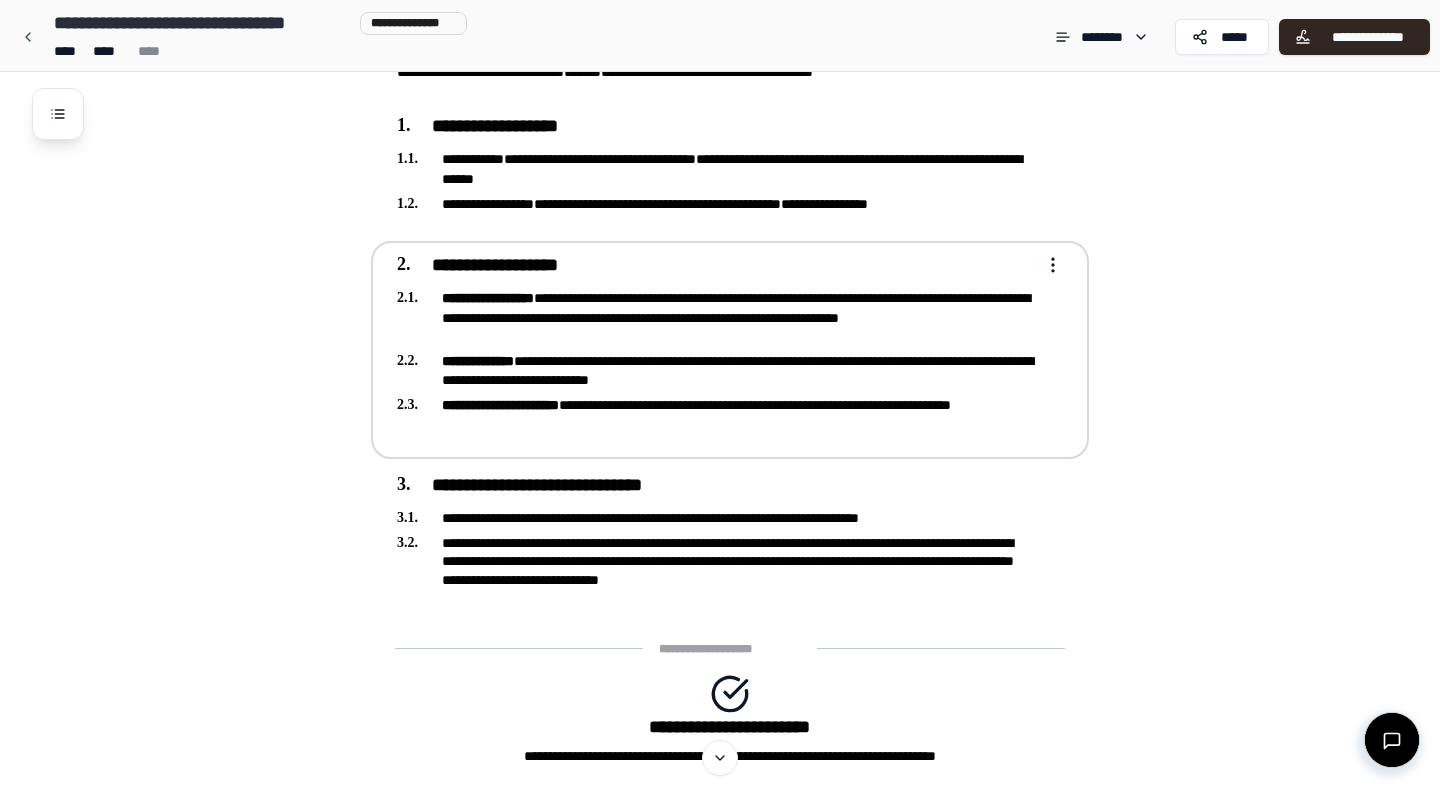scroll, scrollTop: 632, scrollLeft: 0, axis: vertical 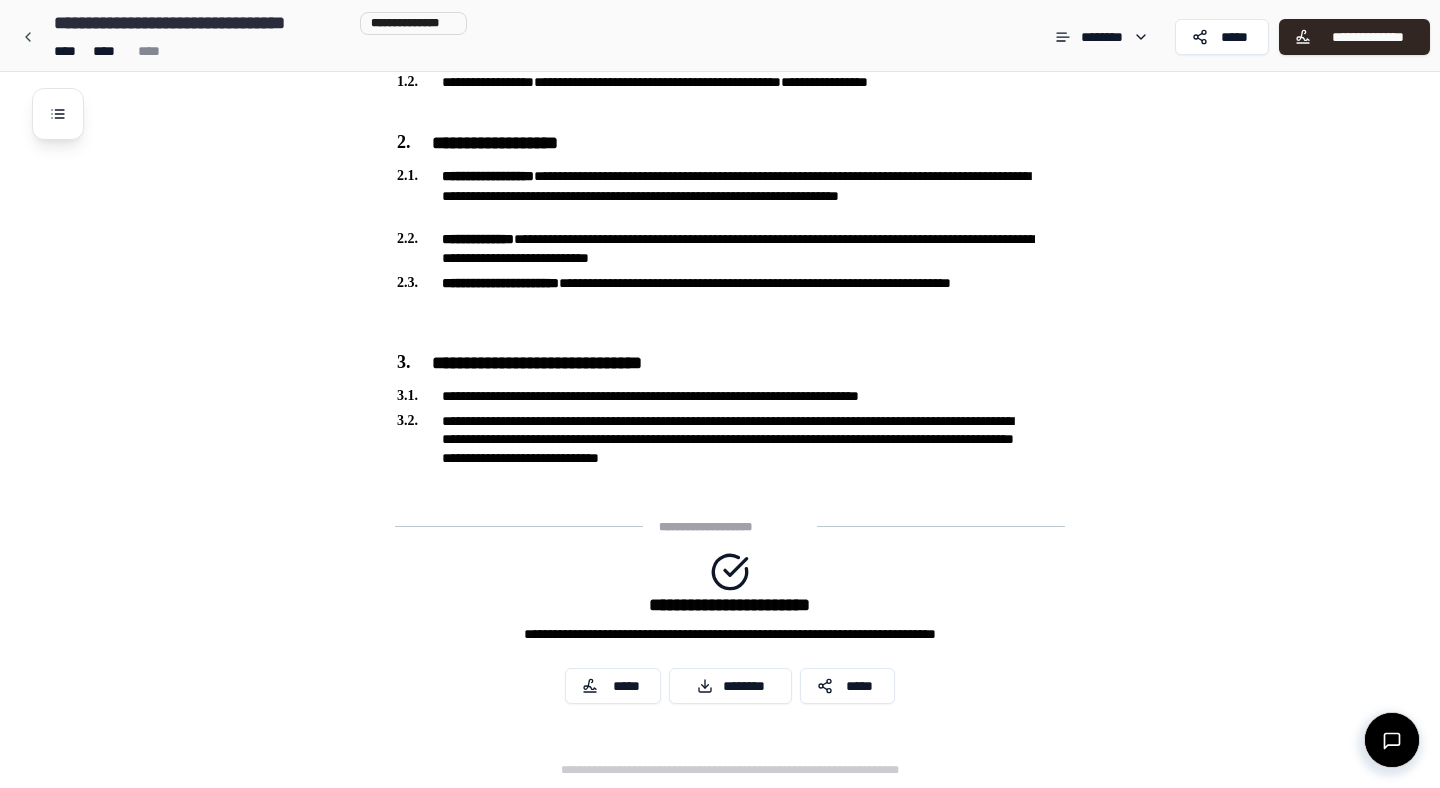 click on "**********" at bounding box center [730, 605] 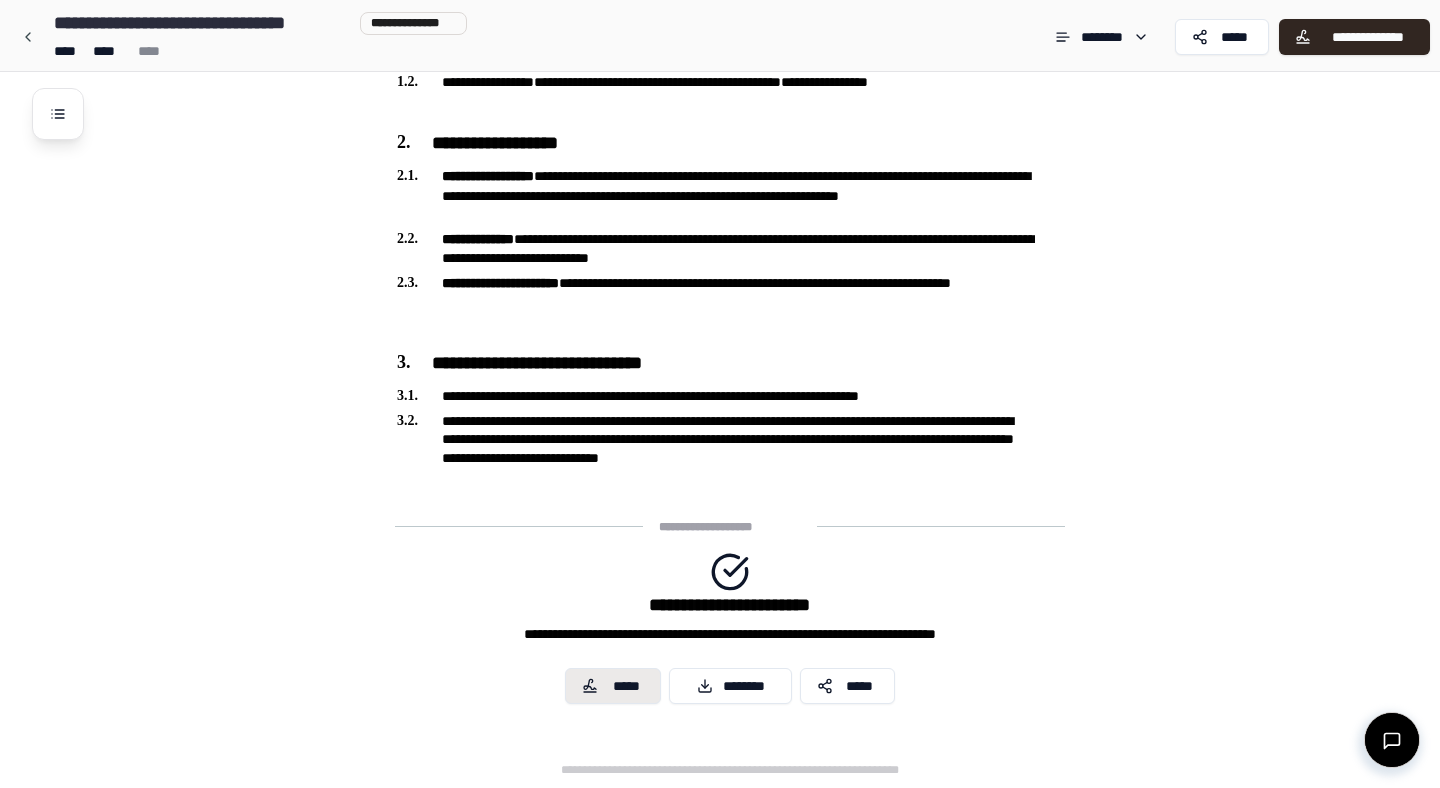 click on "*****" at bounding box center (626, 686) 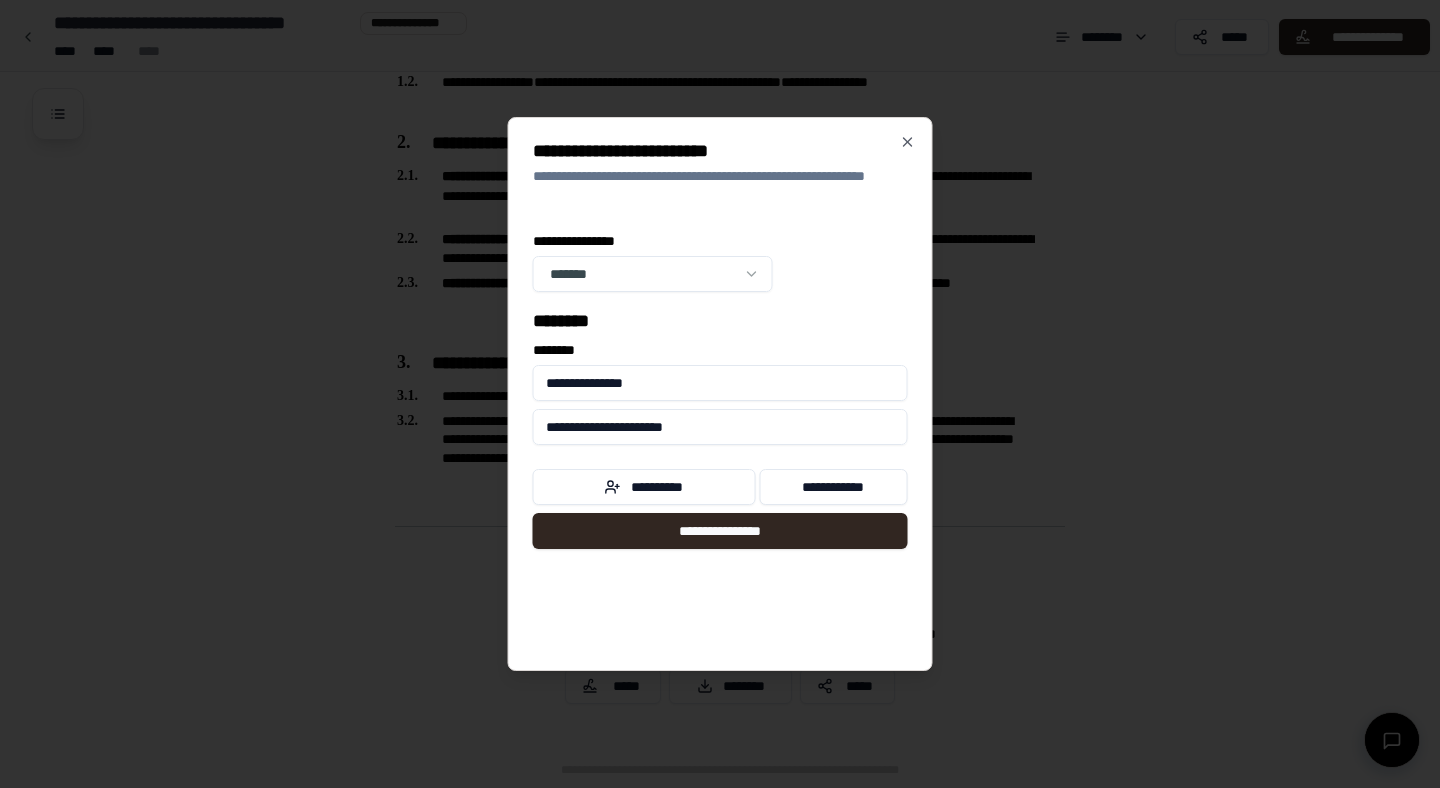 click on "**********" at bounding box center (720, 383) 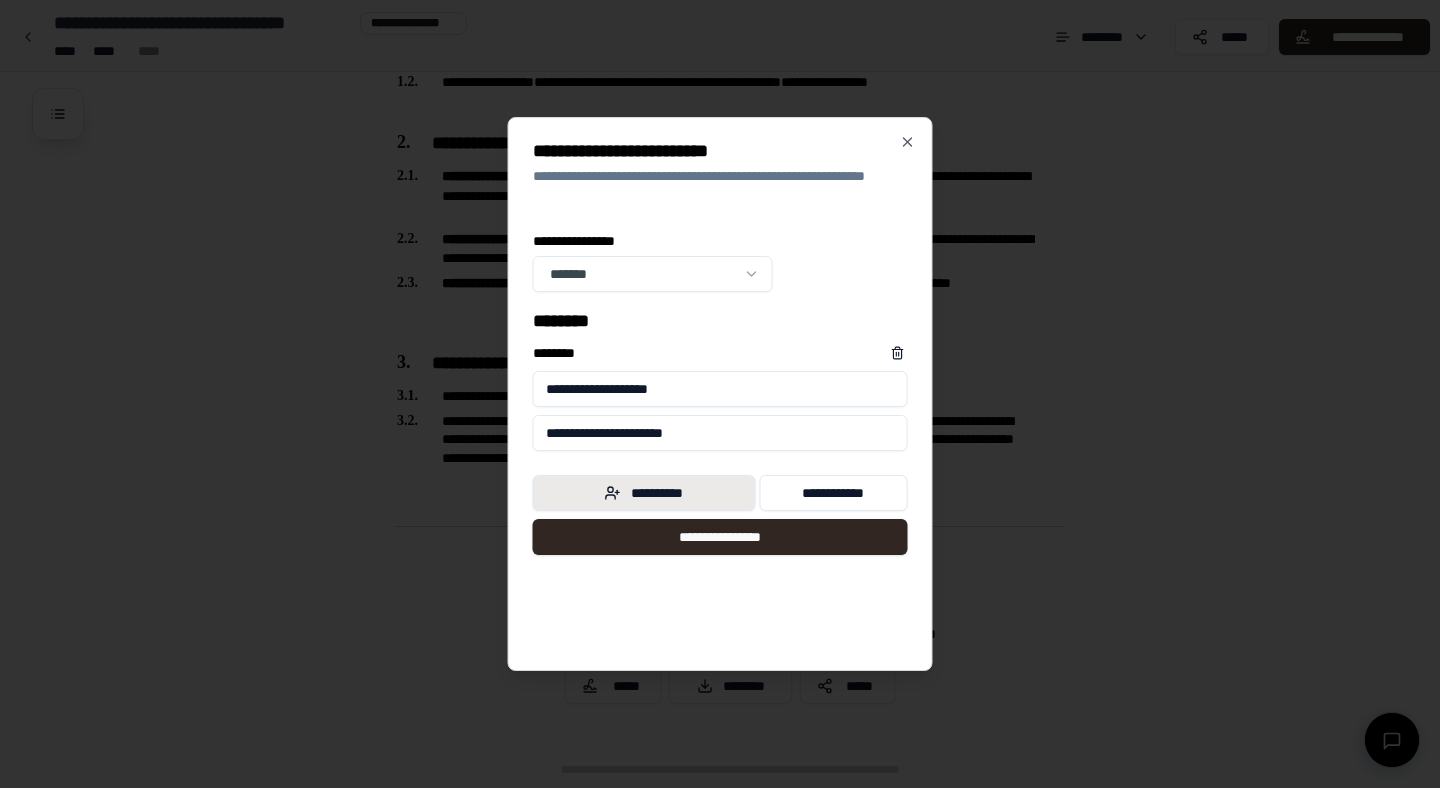 type on "**********" 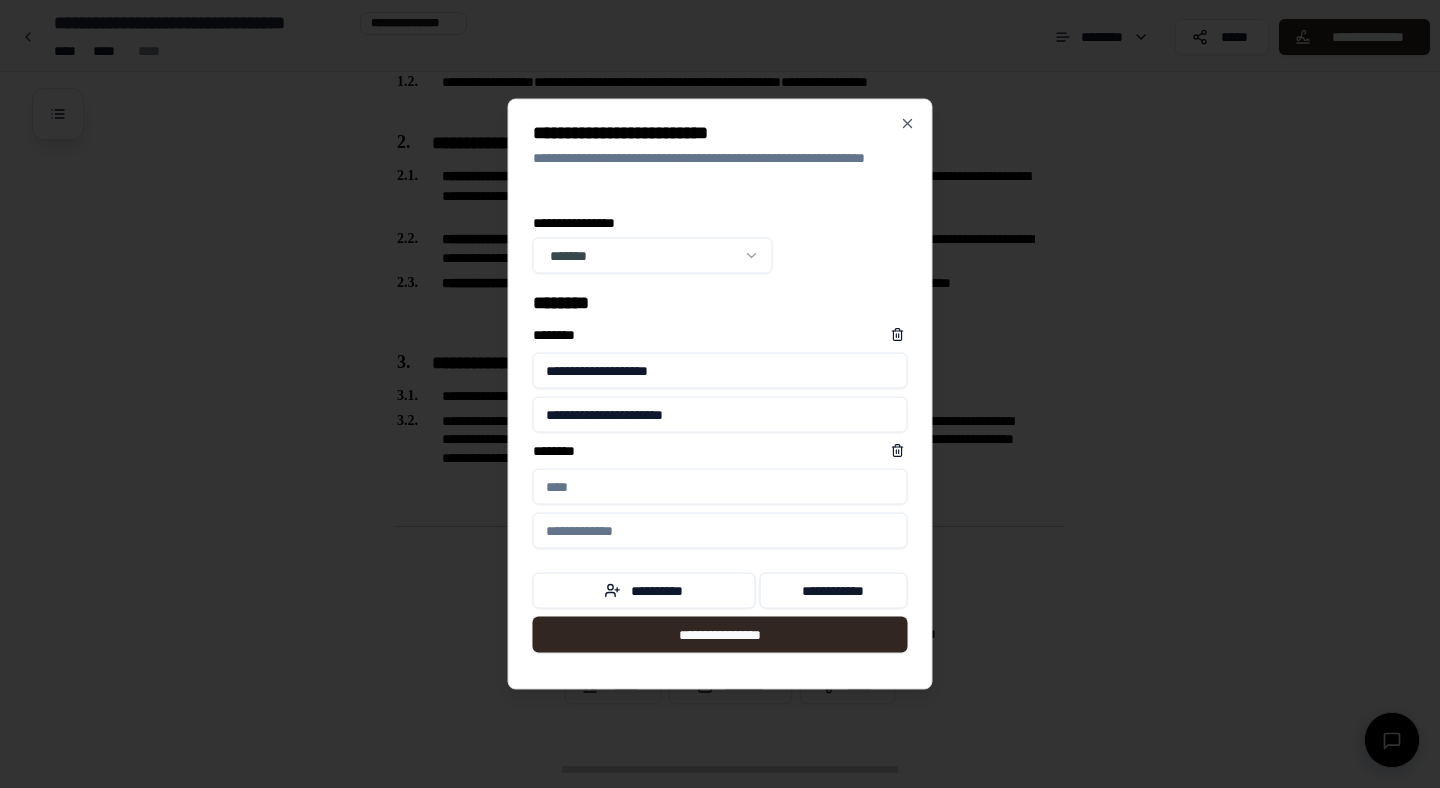 click on "******   *" at bounding box center [720, 487] 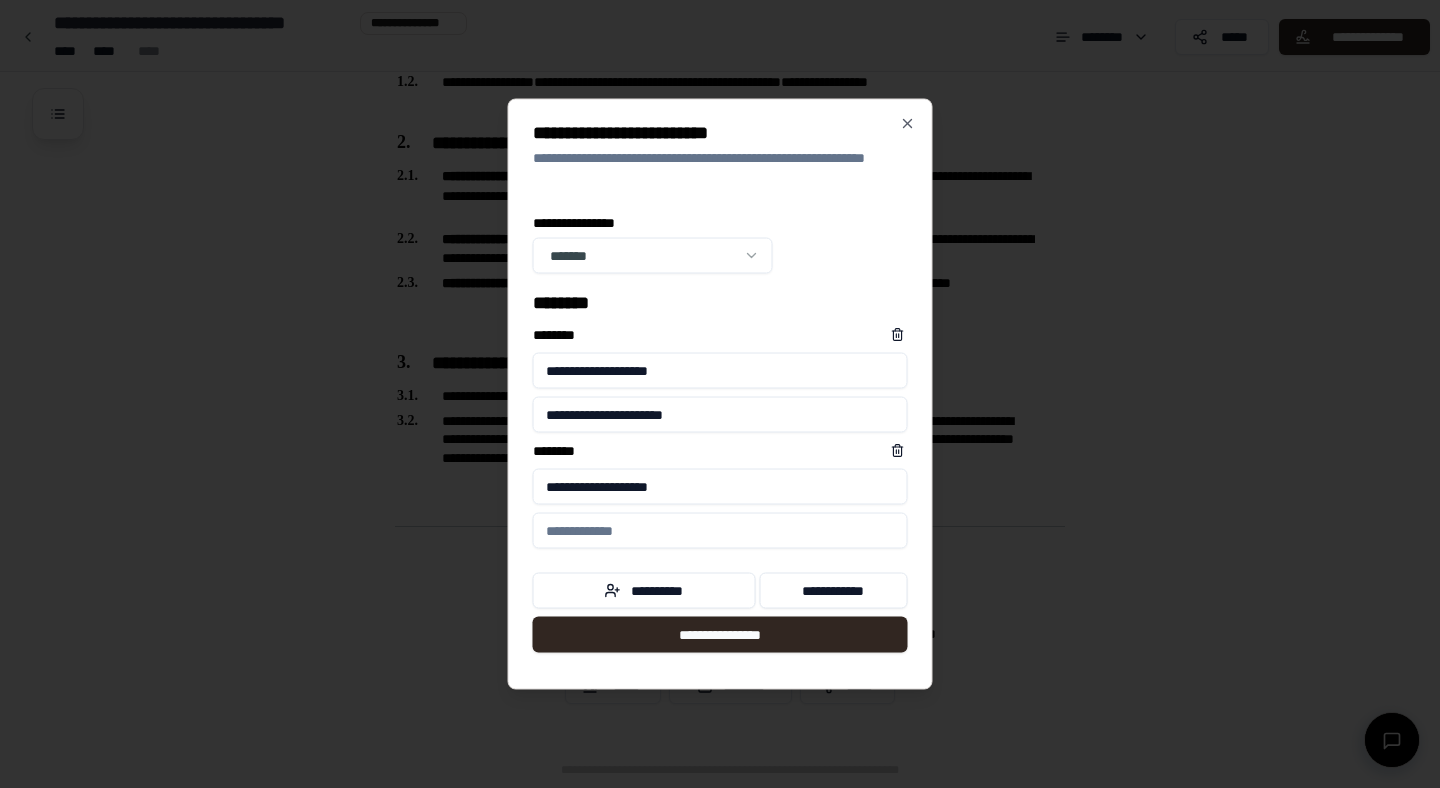 type on "**********" 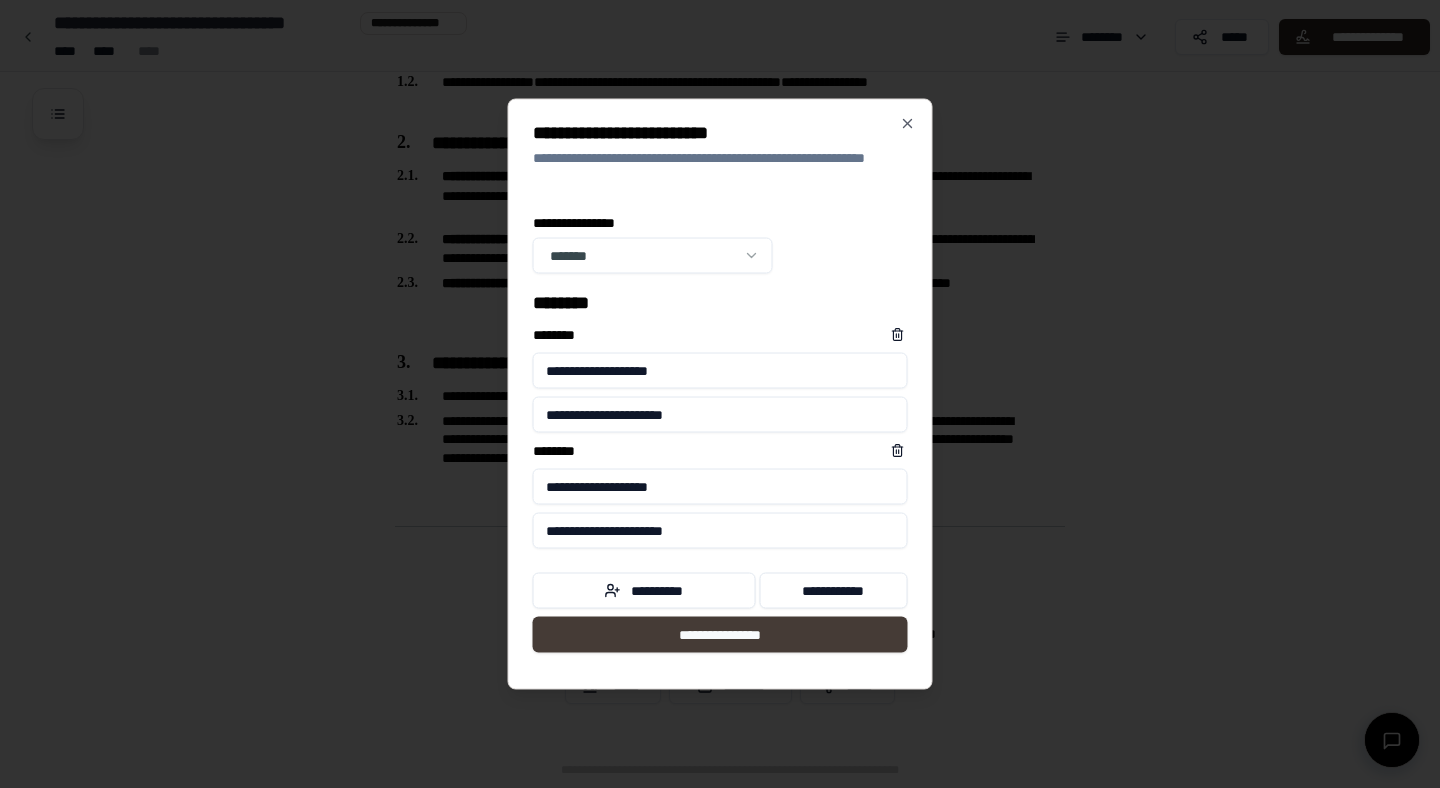 click on "**********" at bounding box center [720, 635] 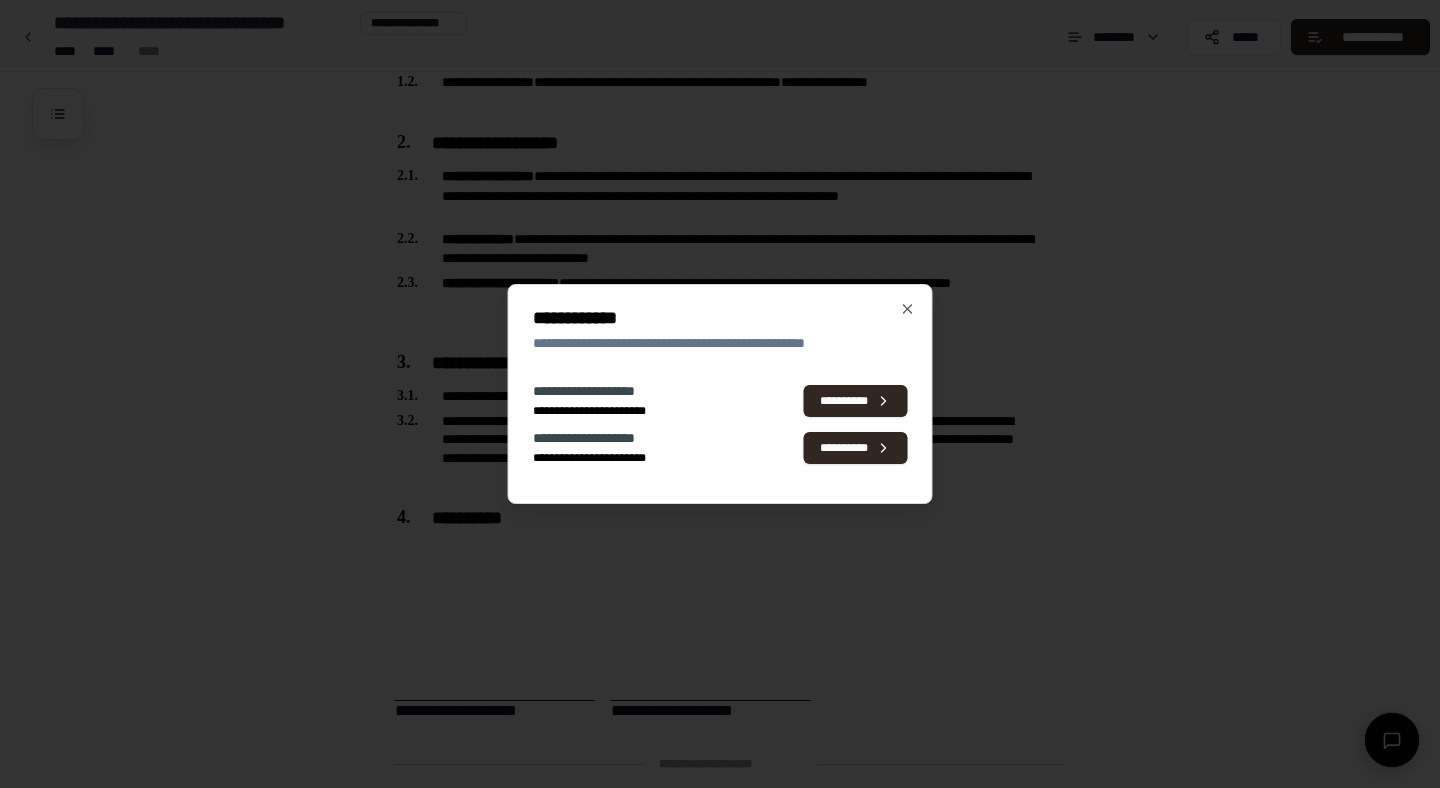 scroll, scrollTop: 869, scrollLeft: 0, axis: vertical 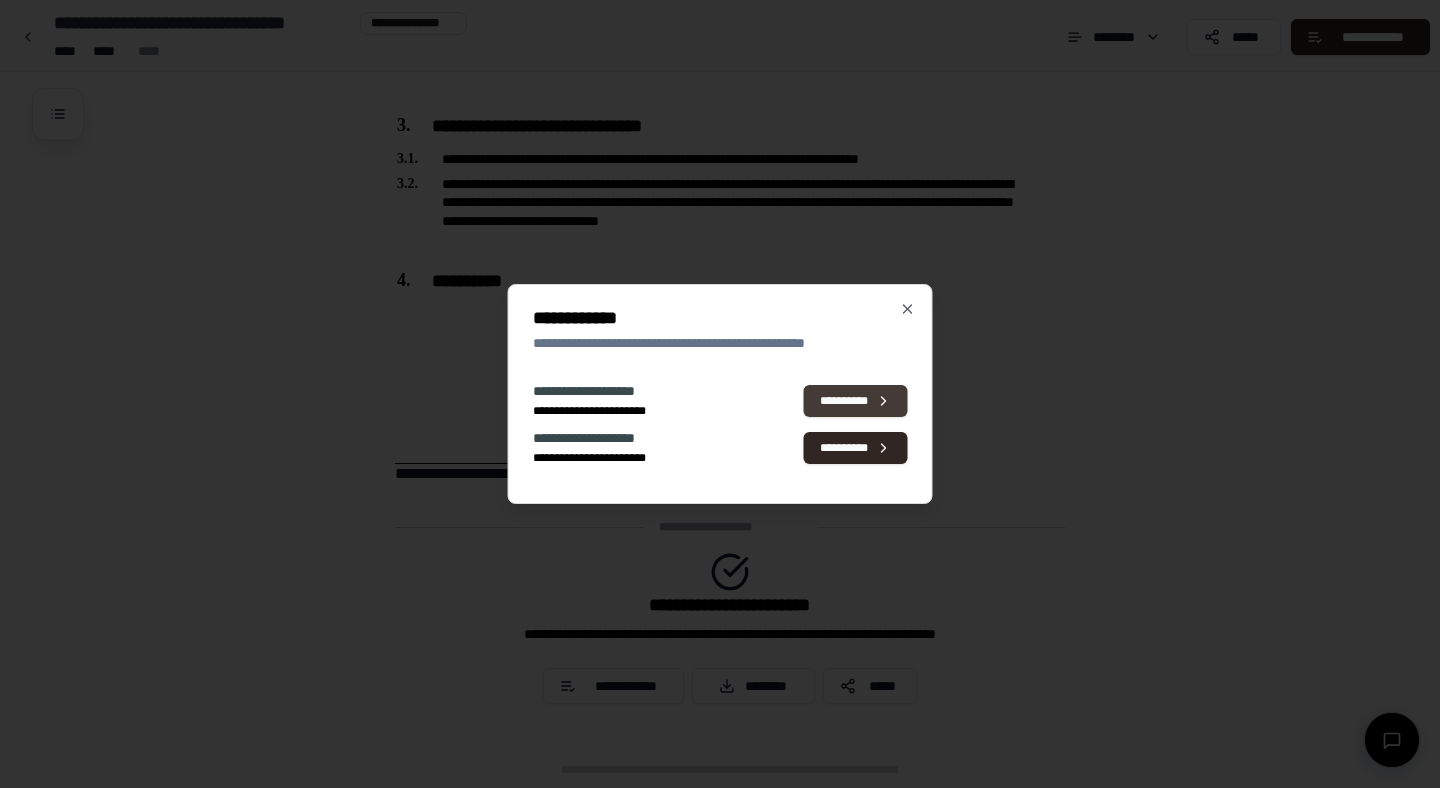 click on "**********" at bounding box center [856, 401] 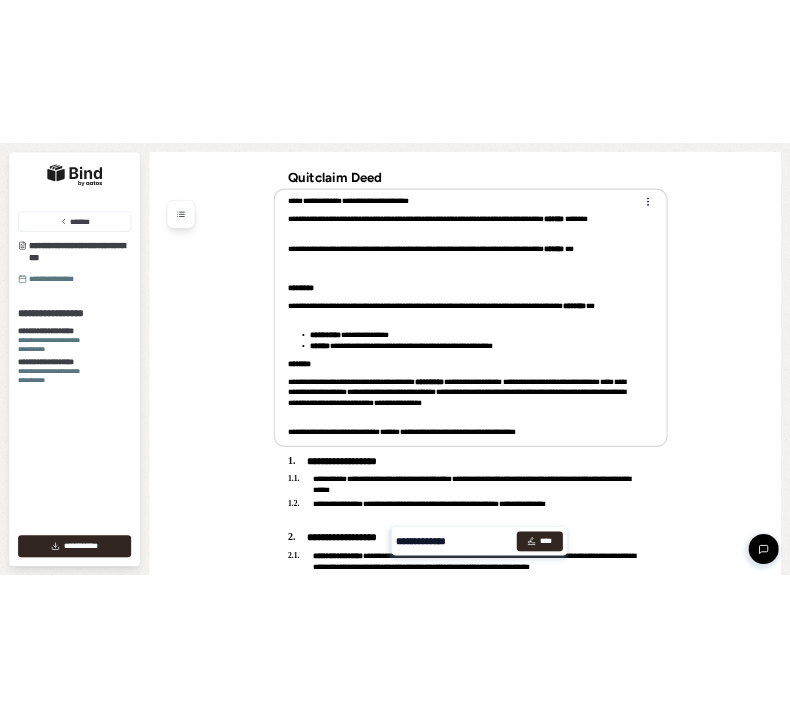 scroll, scrollTop: 577, scrollLeft: 0, axis: vertical 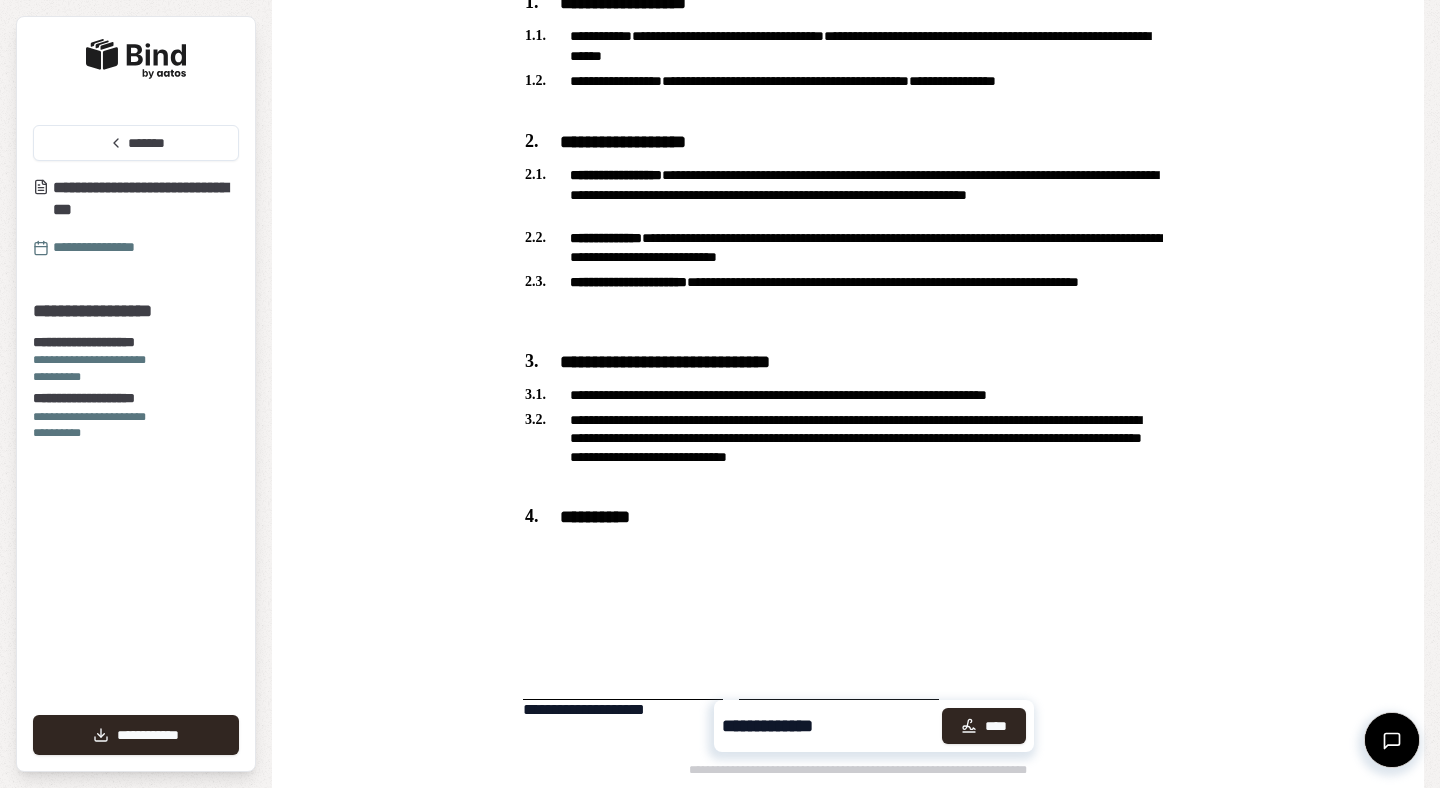 click on "****" at bounding box center [984, 726] 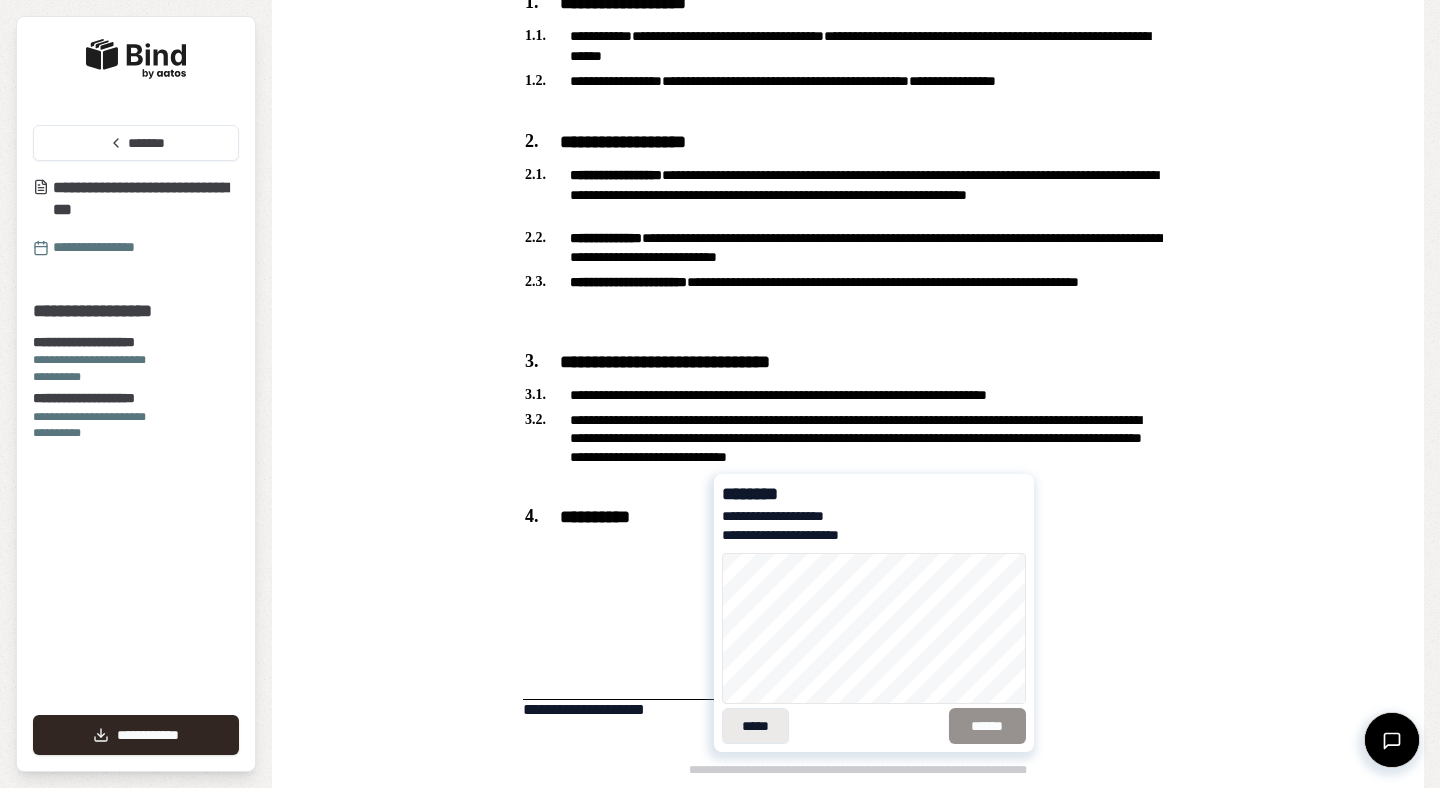 click on "*****" at bounding box center (755, 726) 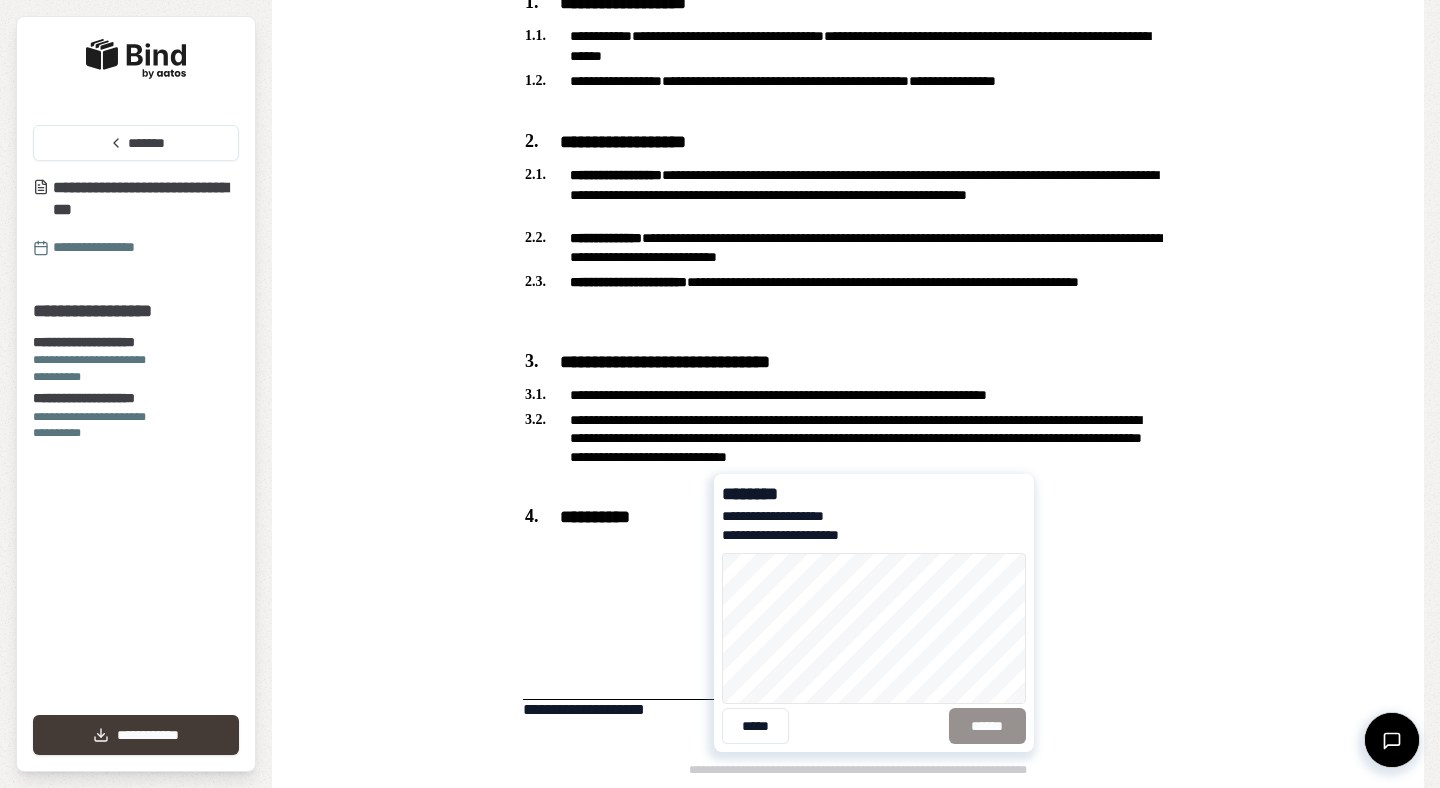 click on "**********" at bounding box center [136, 735] 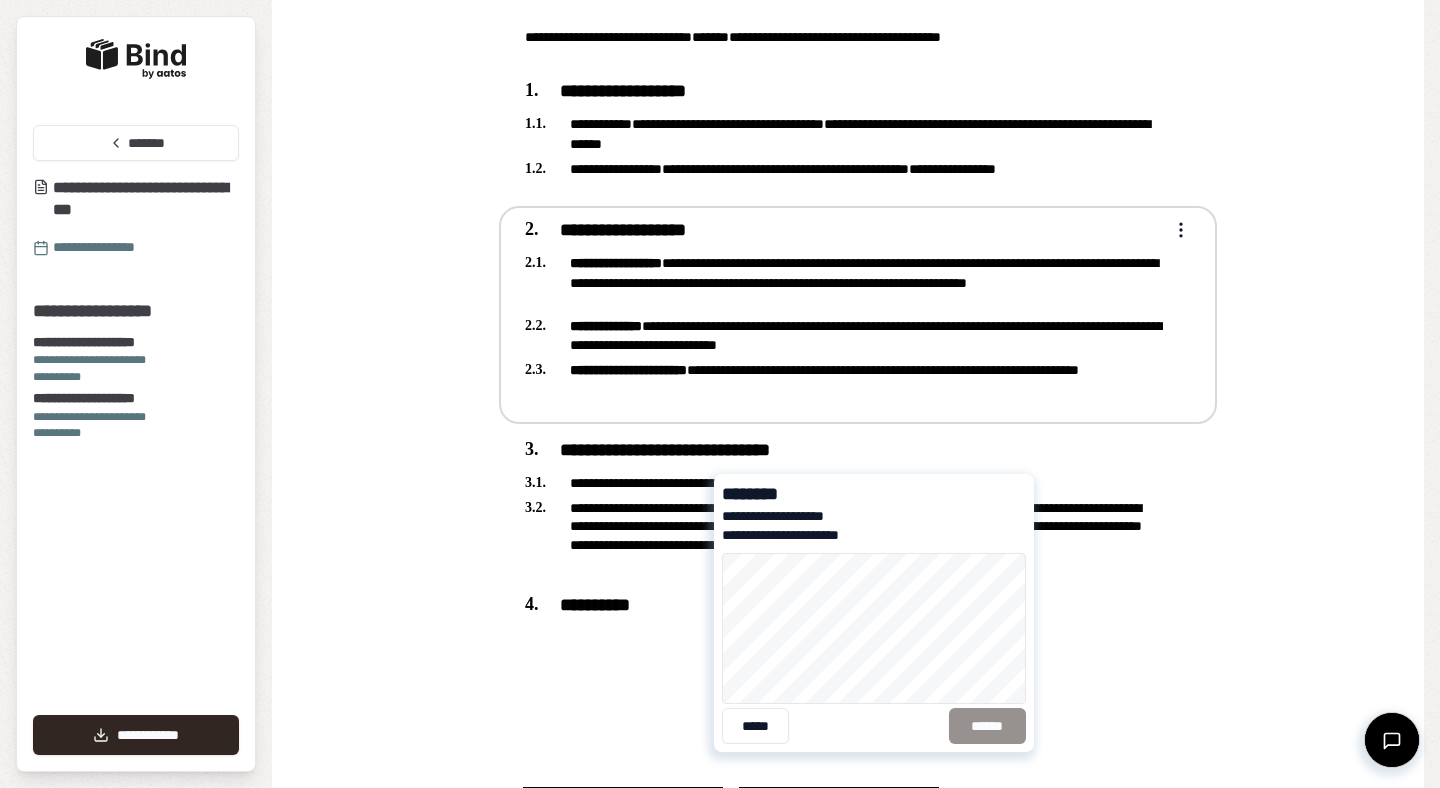 scroll, scrollTop: 0, scrollLeft: 0, axis: both 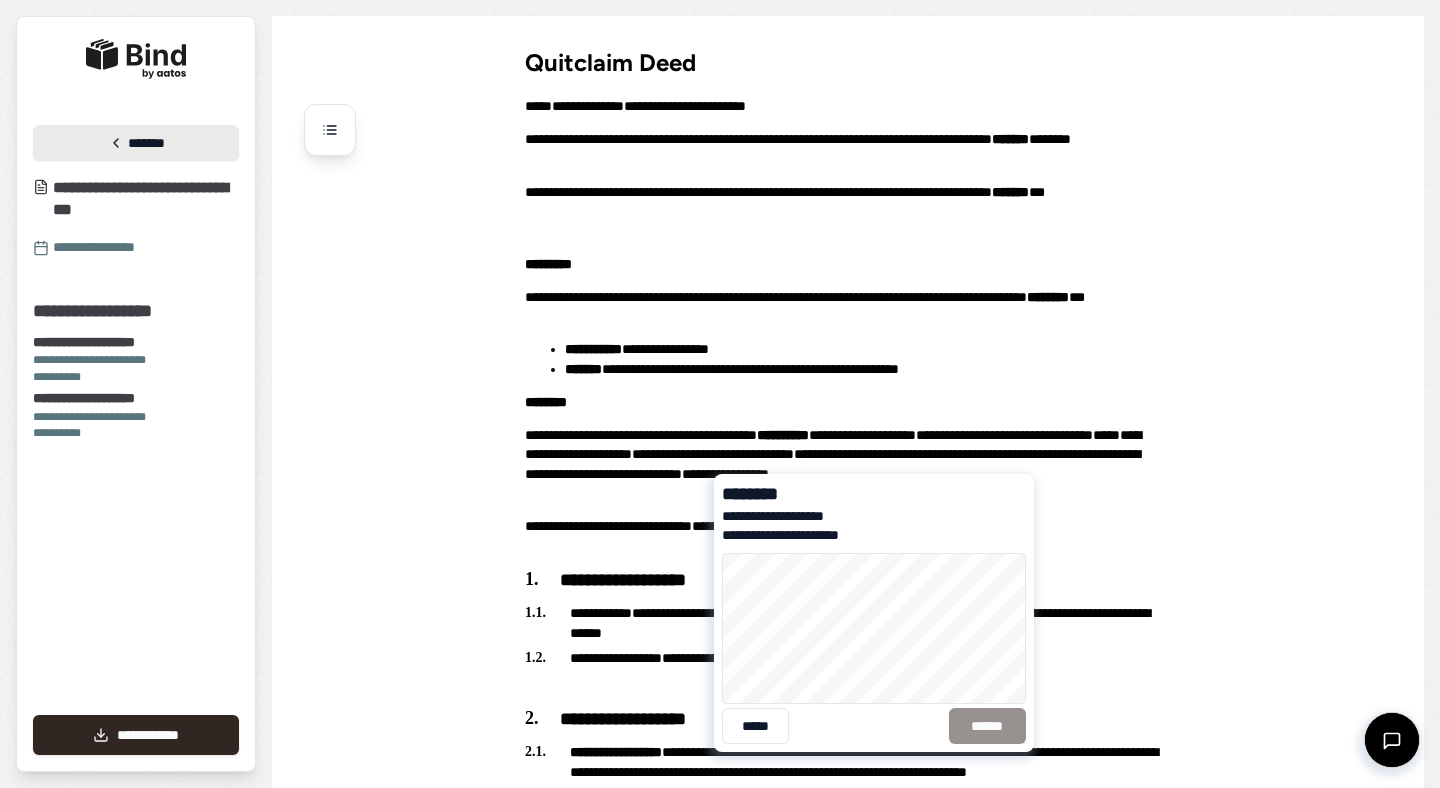 click on "*******" at bounding box center [136, 143] 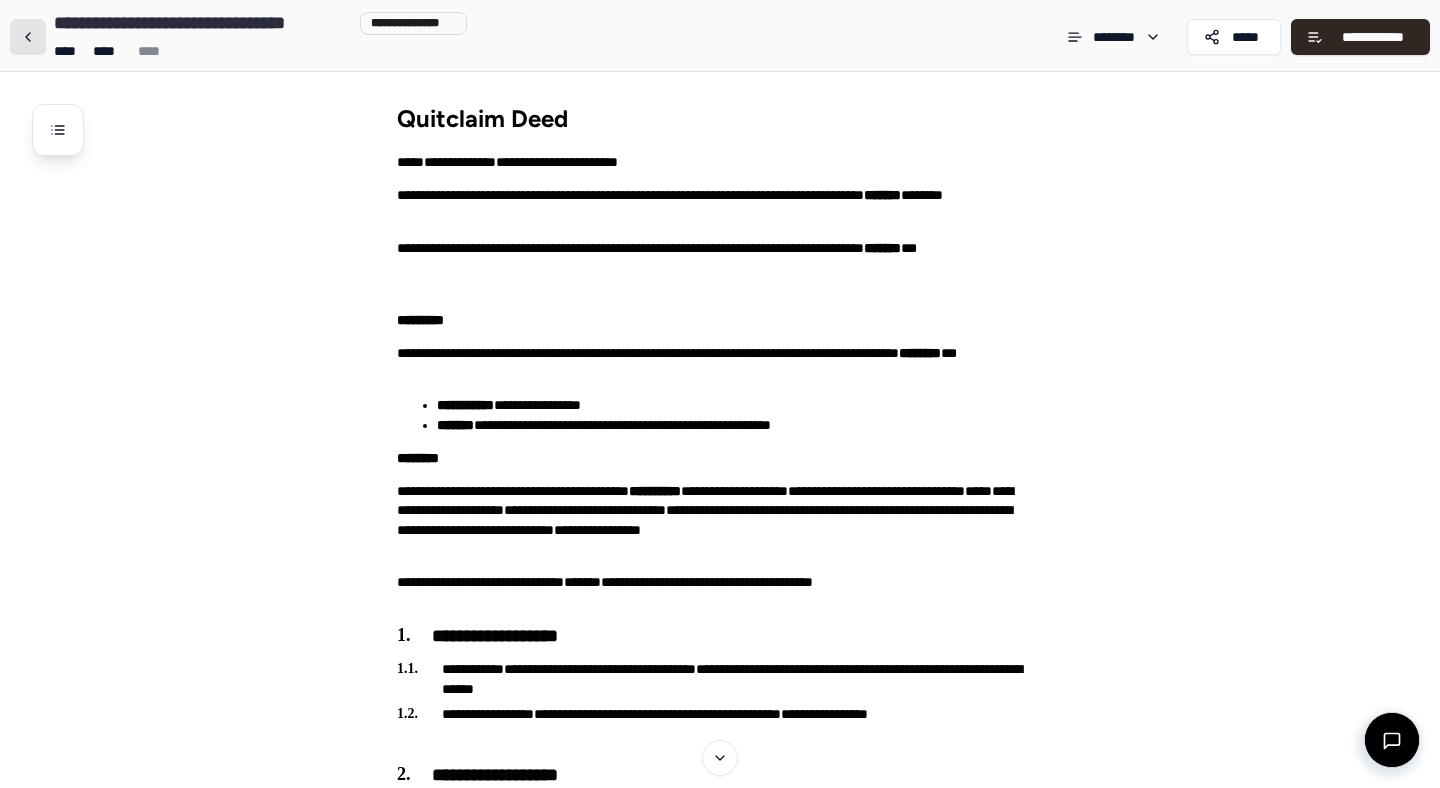 click at bounding box center (28, 37) 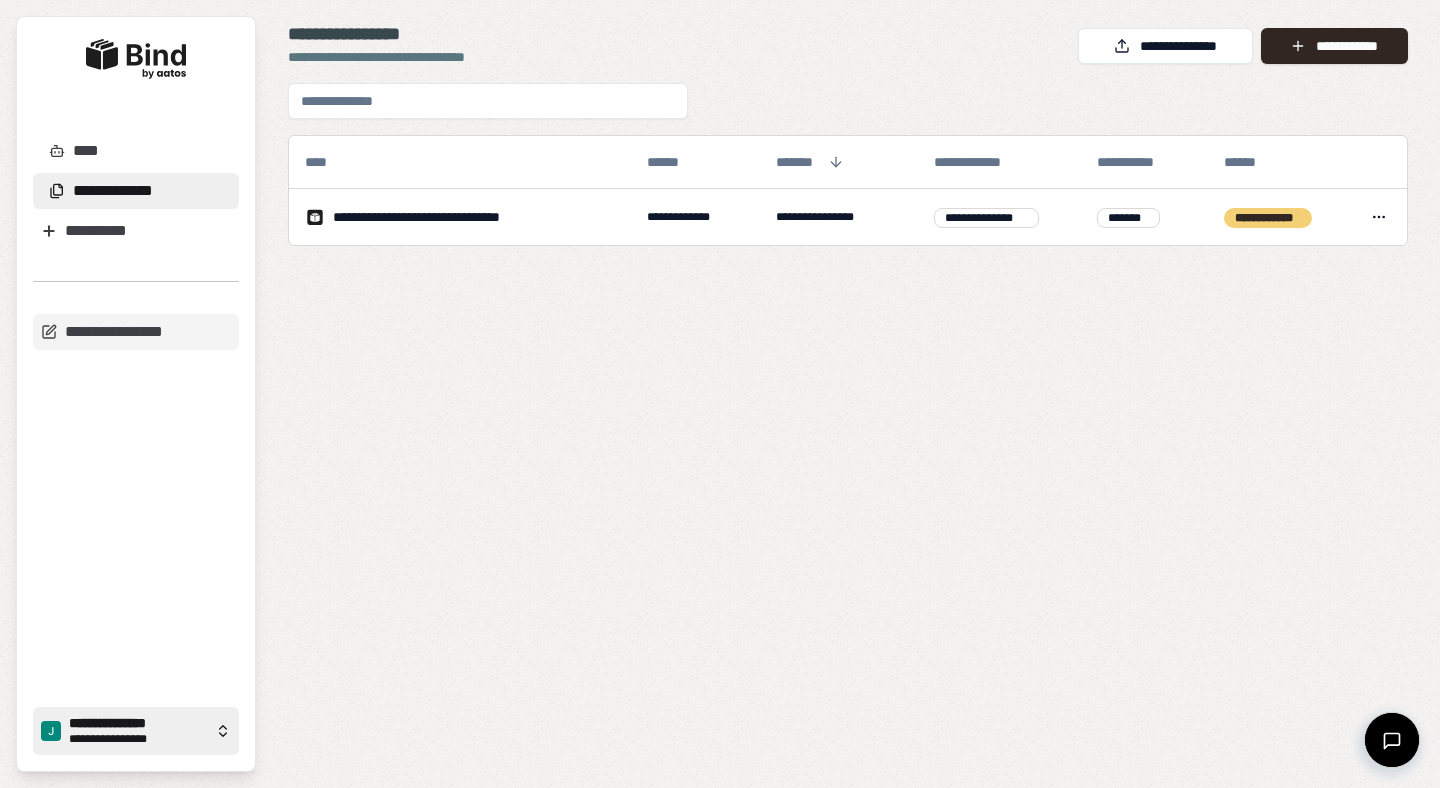 click on "**********" at bounding box center (138, 724) 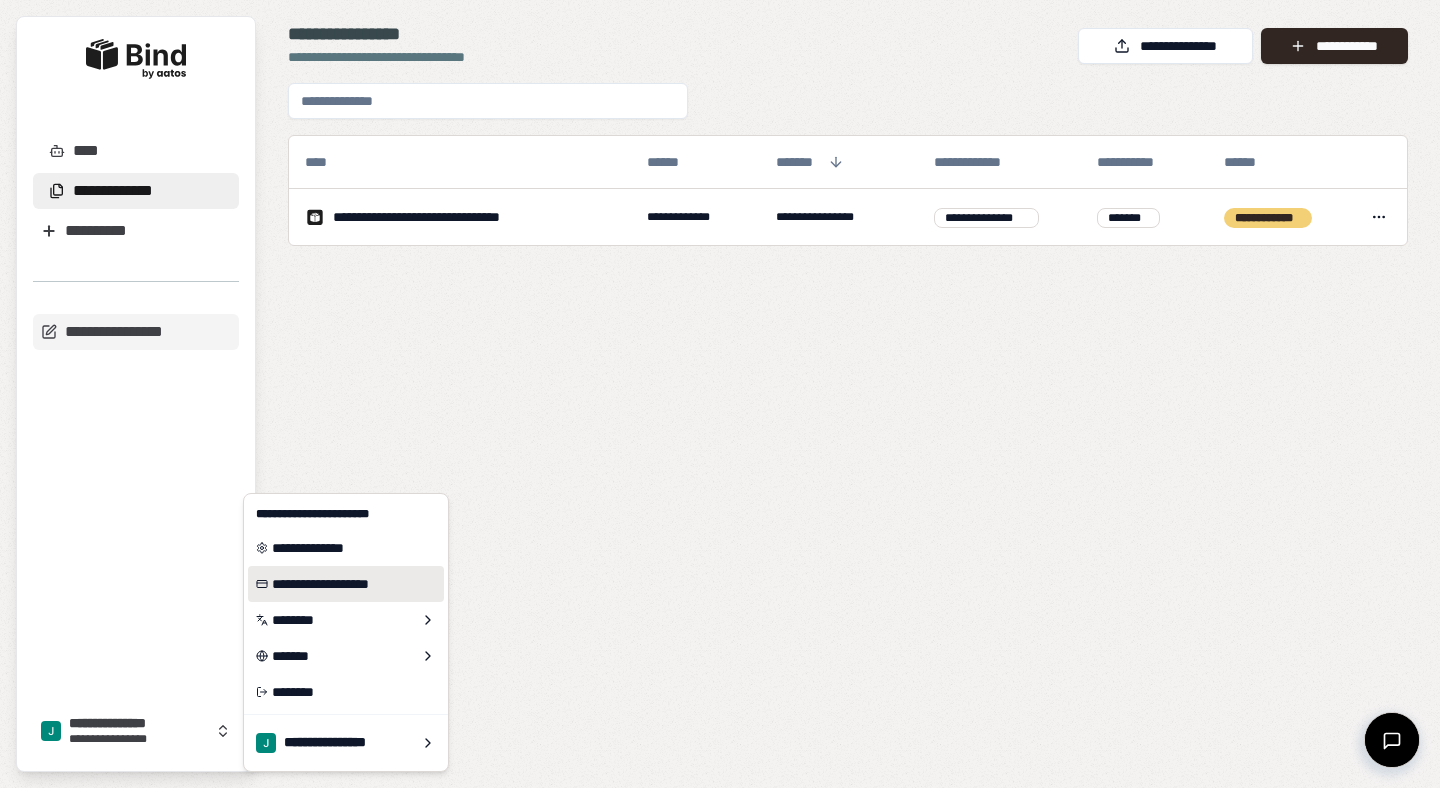 click on "**********" at bounding box center [346, 584] 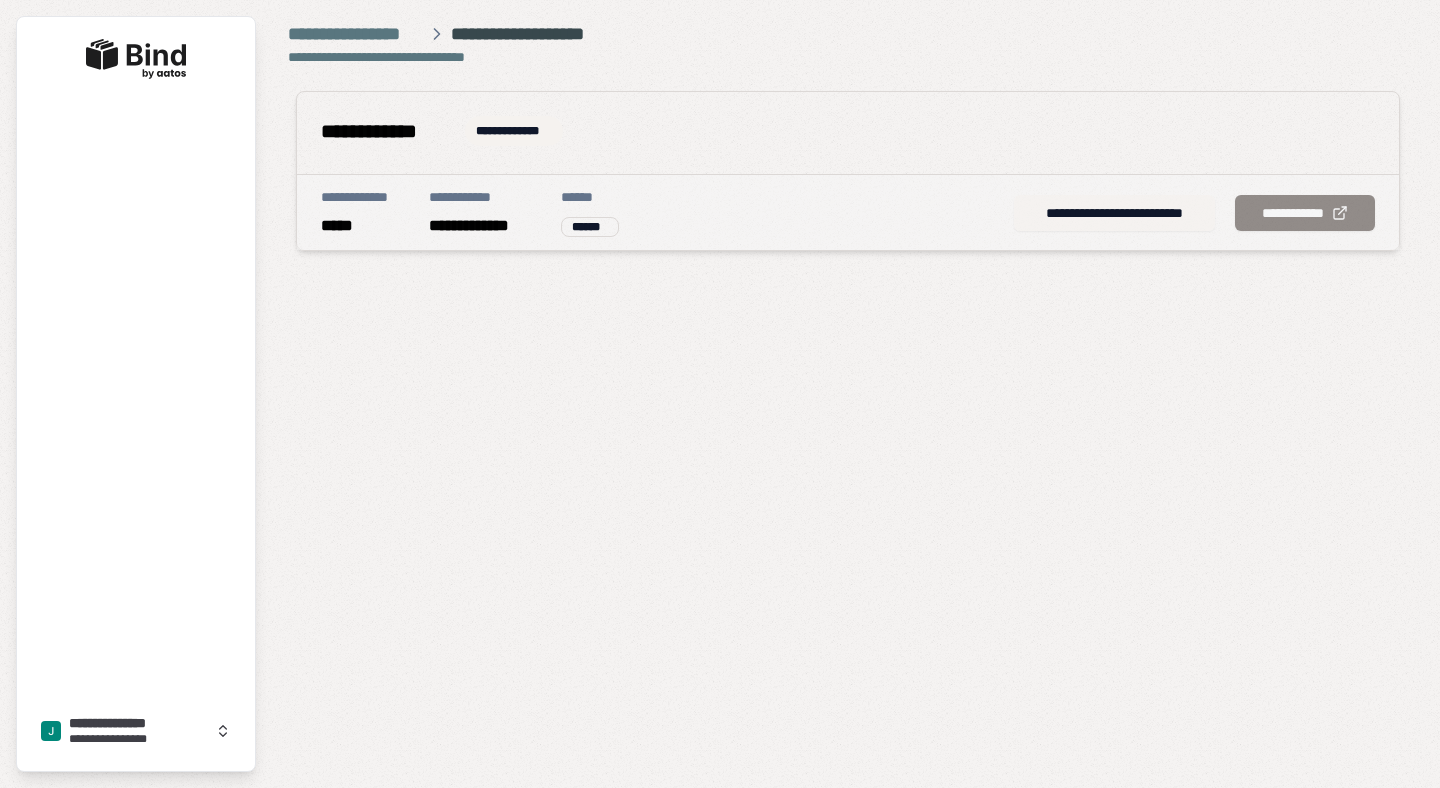 click on "**********" at bounding box center (1114, 213) 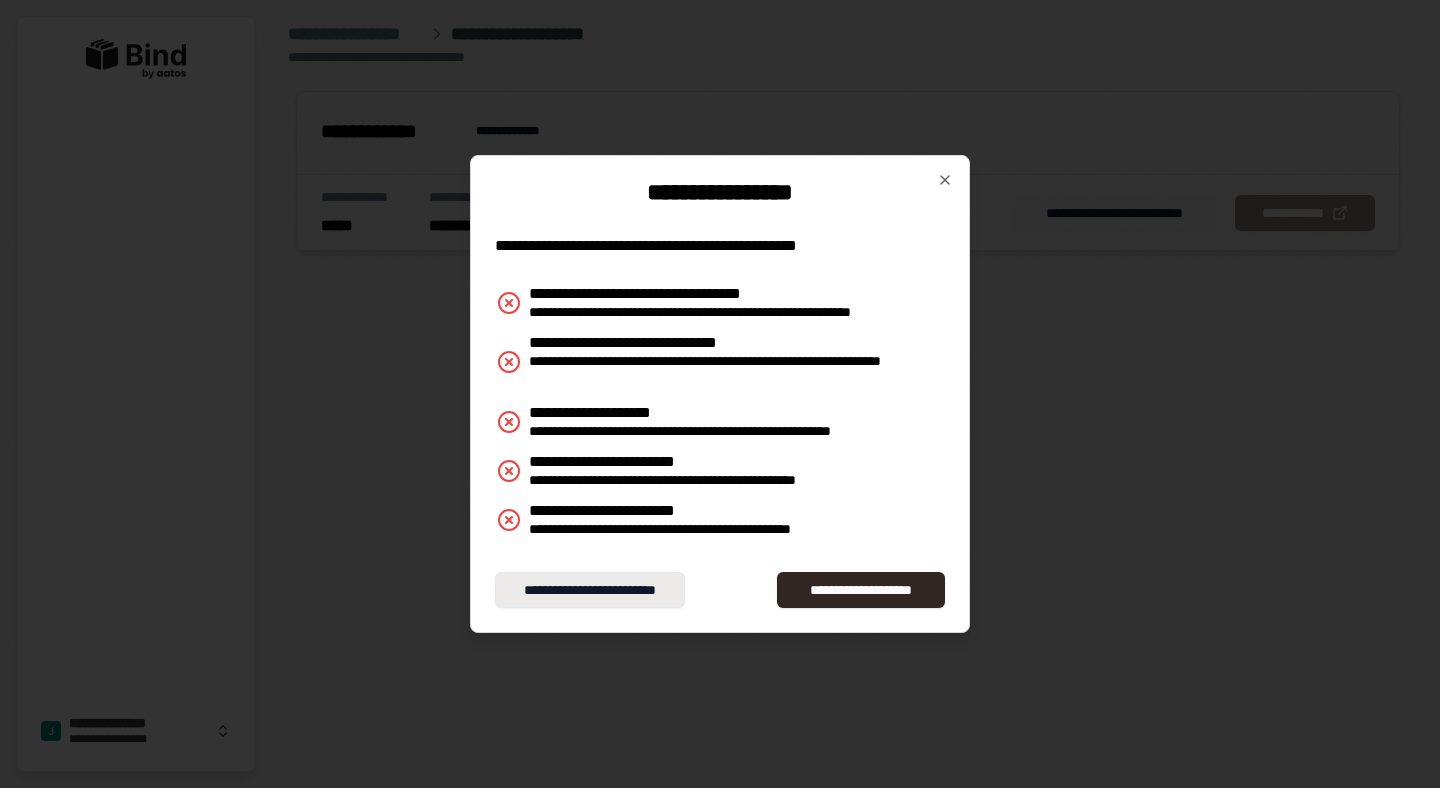 click on "**********" at bounding box center [590, 590] 